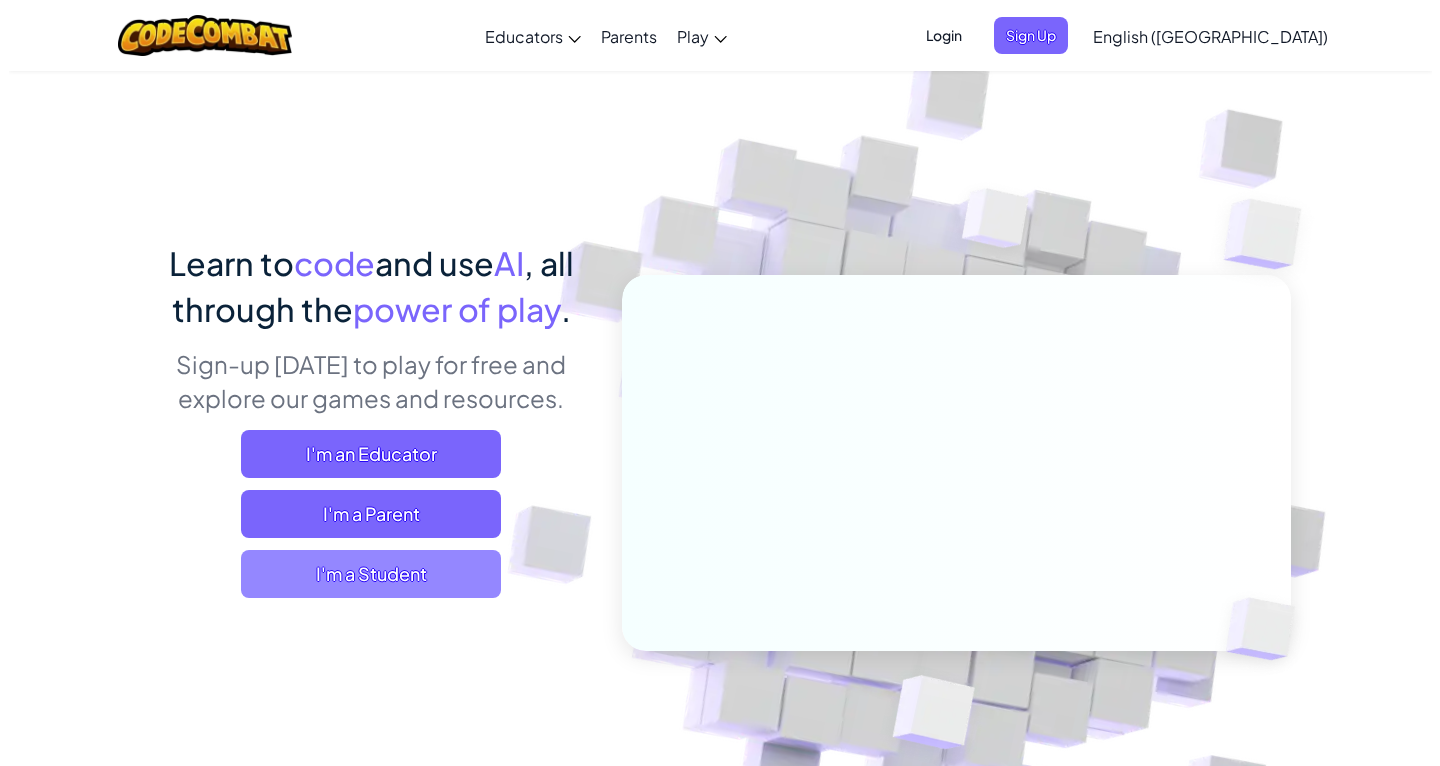 scroll, scrollTop: 0, scrollLeft: 0, axis: both 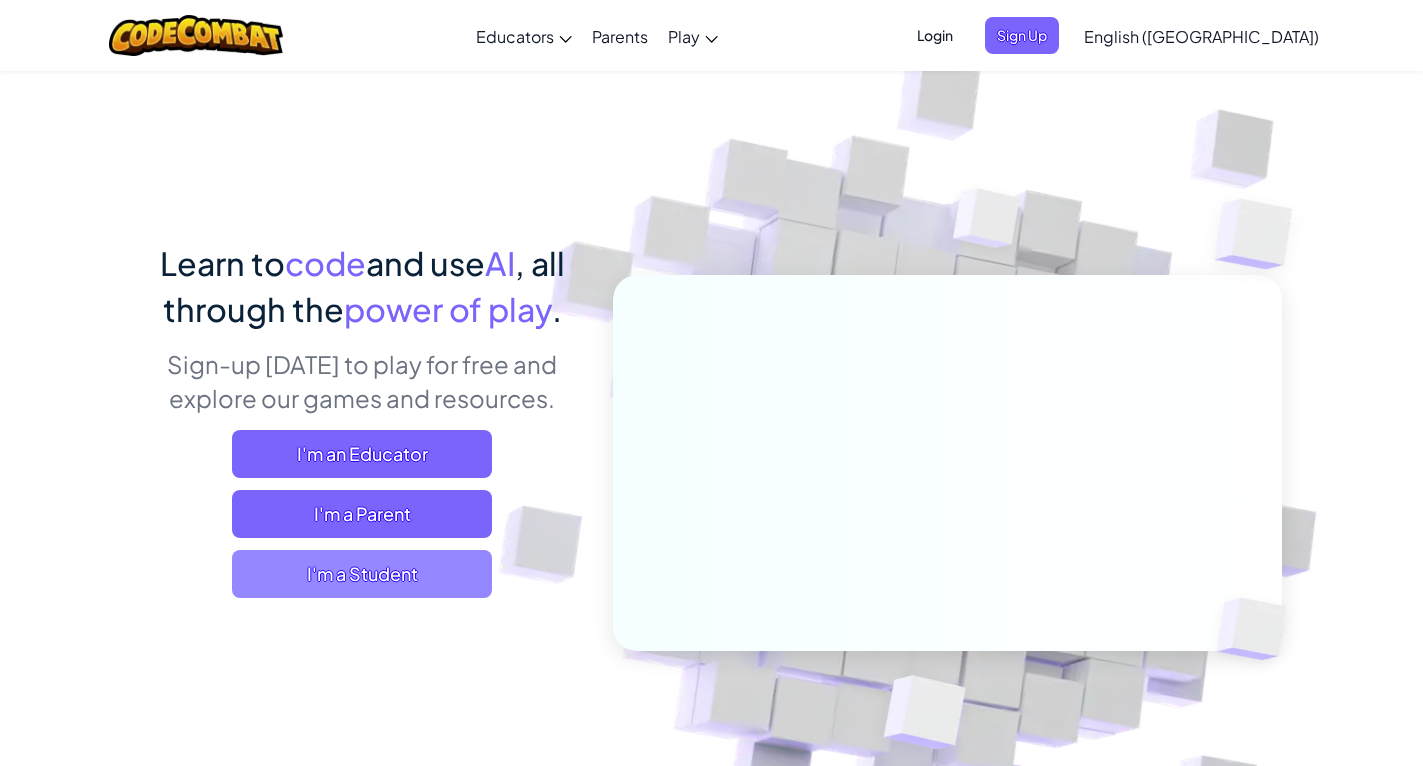 click on "I'm a Student" at bounding box center (362, 574) 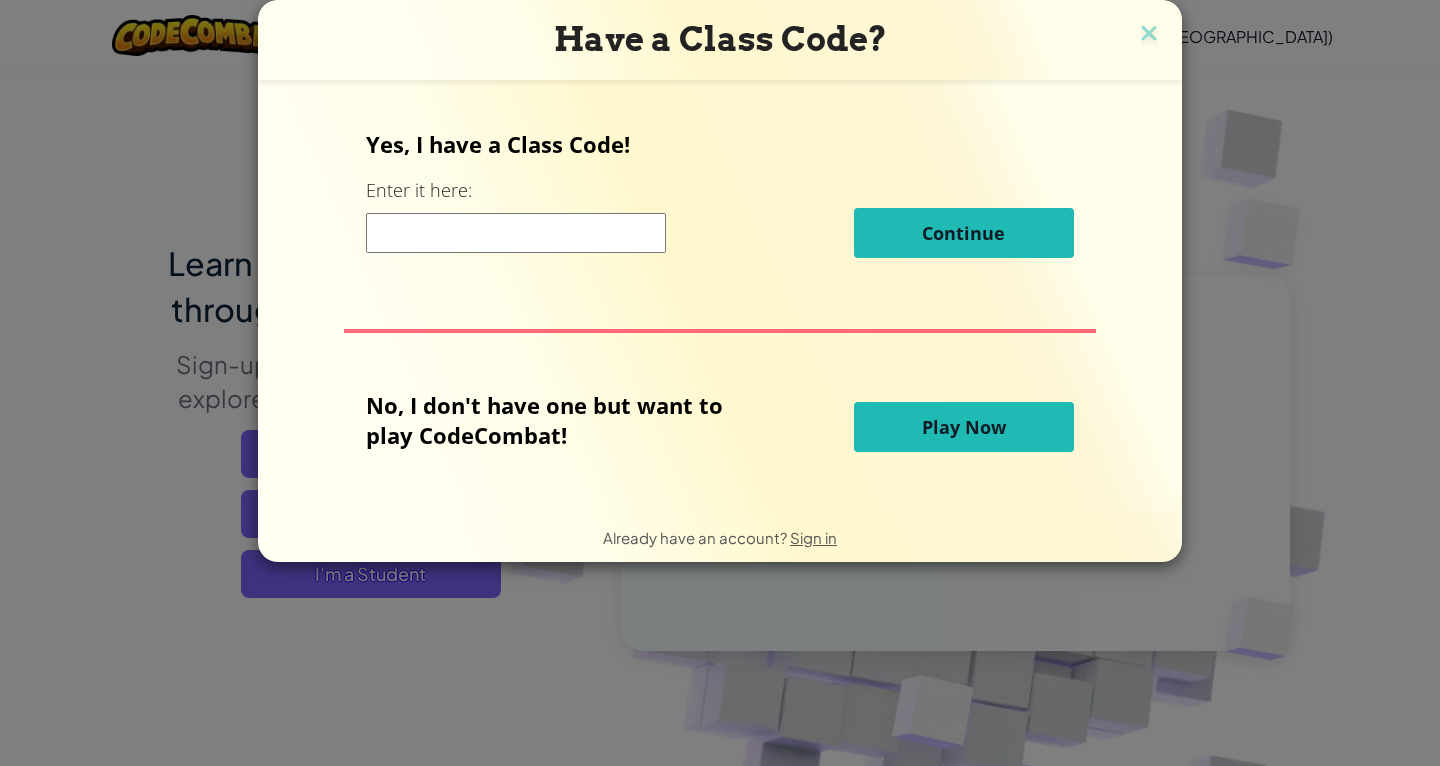 click on "Play Now" at bounding box center [964, 427] 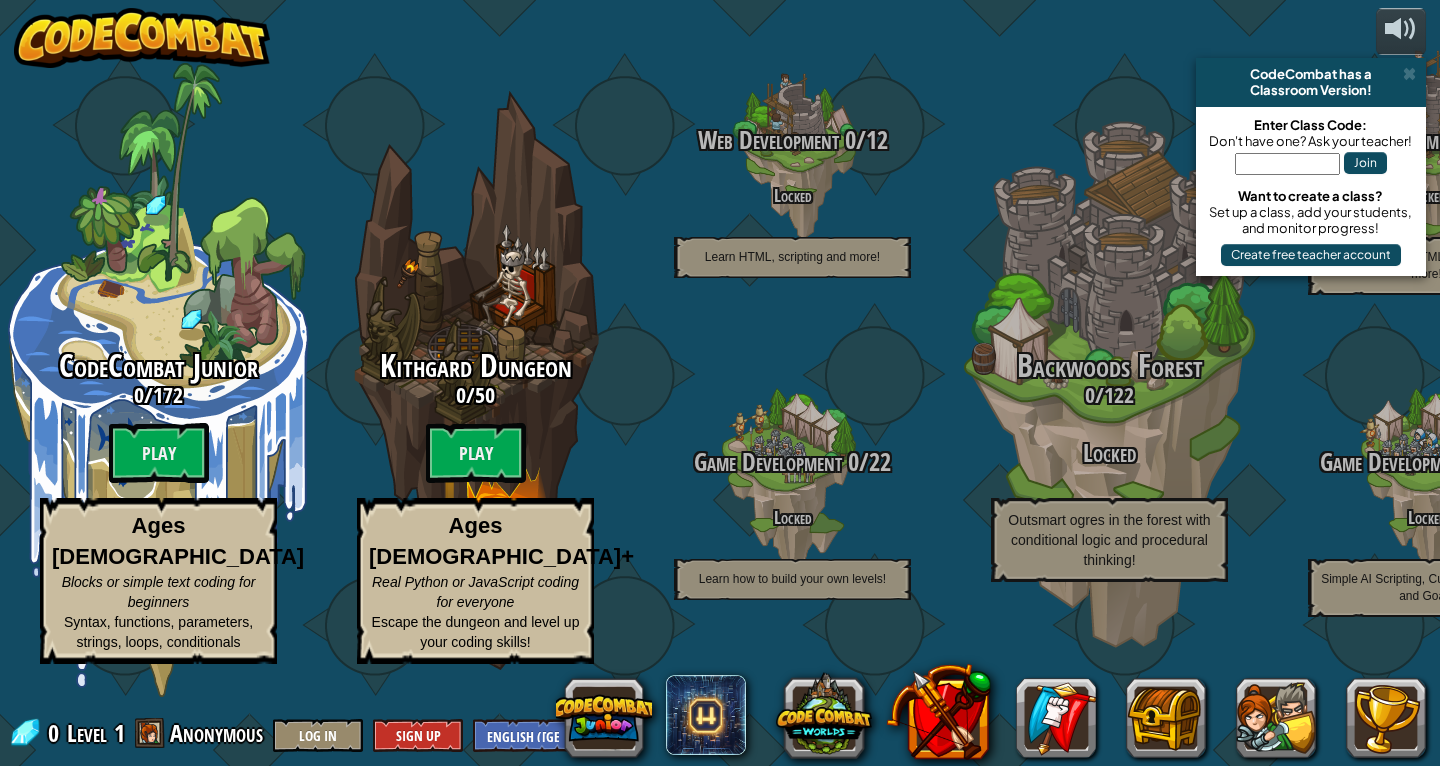 click on "Web Development 0 / 12 Locked Learn HTML, scripting and more!" at bounding box center (792, 158) 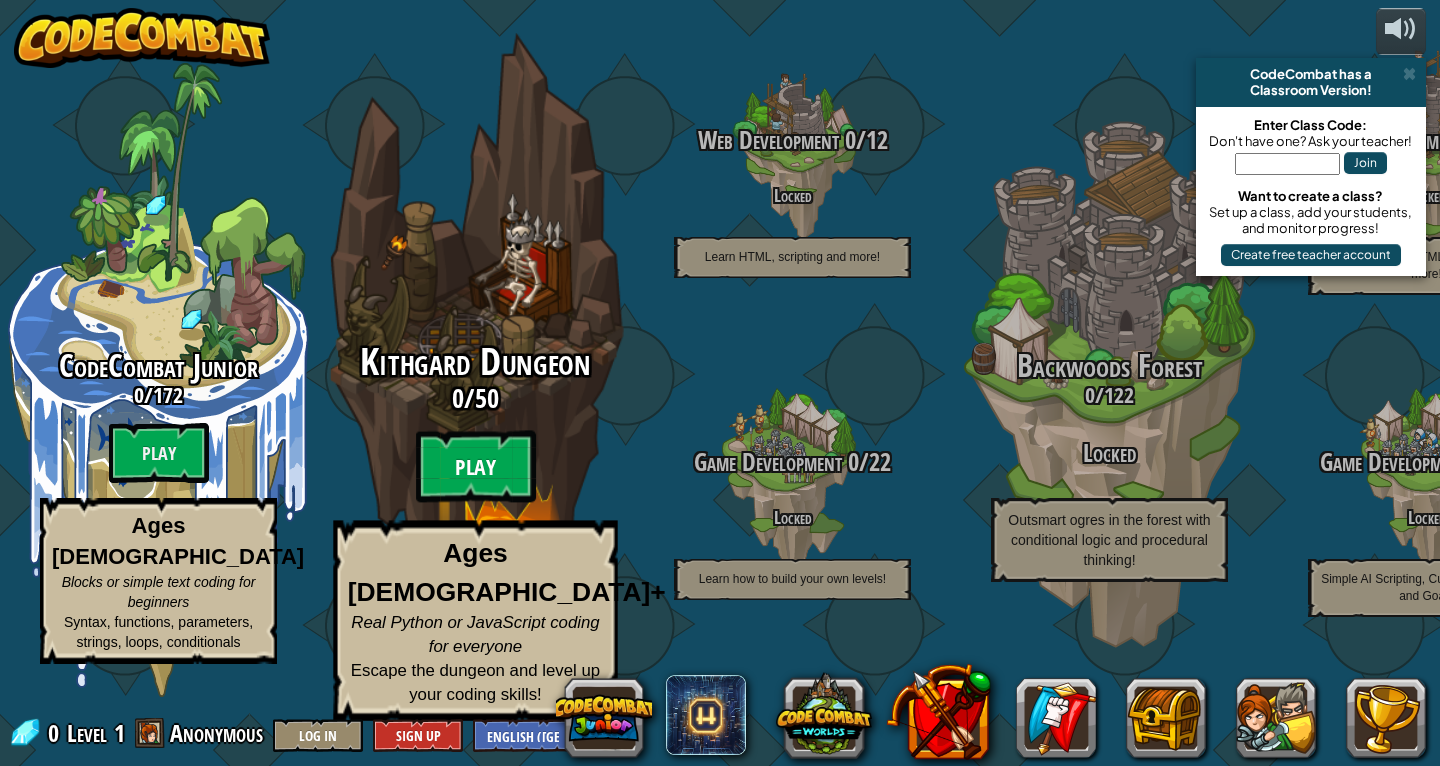 click on "Play" at bounding box center [476, 467] 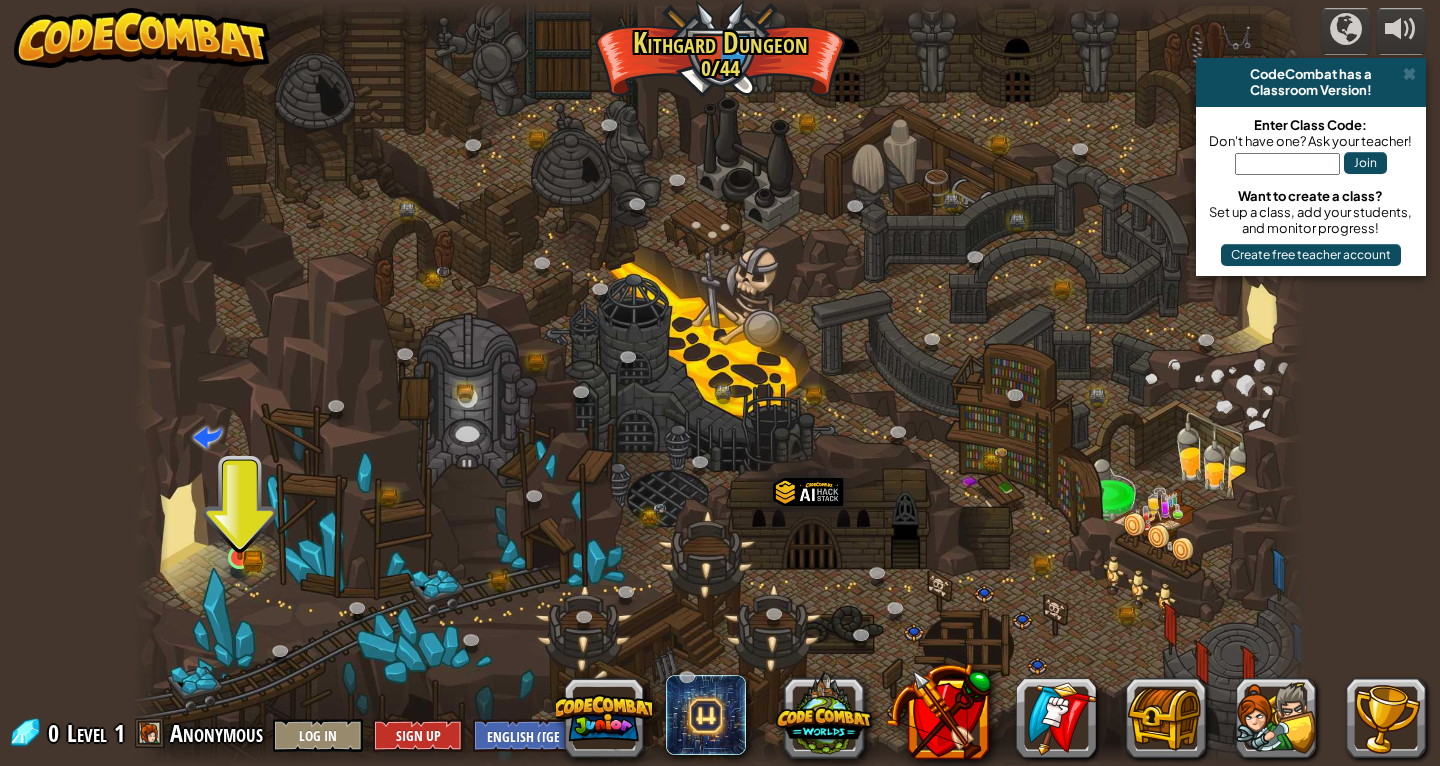 drag, startPoint x: 264, startPoint y: 559, endPoint x: 243, endPoint y: 566, distance: 22.135944 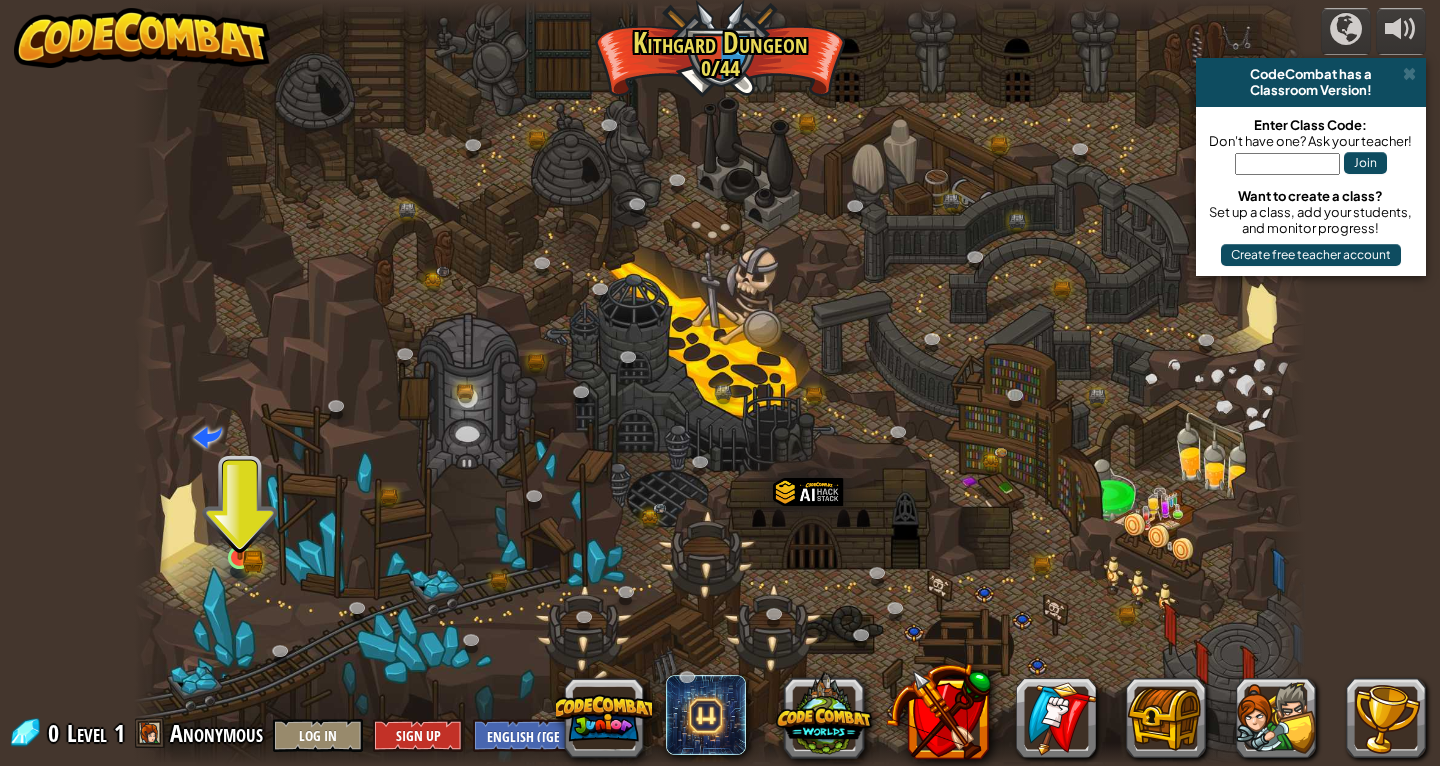 click on "Twisted Canyon (Locked) Challenge: collect the most gold using all the programming skills you've learned so far!
Basic Syntax While Loops Strings Variables Reading the Docs Known Enemy (Locked) Using your first variable to achieve victory.
Arguments Basic Syntax Strings Variables Hack and Dash (Locked) Escape the Dungeon Sprite with the help of a speed potion.
Arguments Basic Syntax Strings While Loops Dread Door (Locked) Behind a dread door lies a chest full of riches.
Arguments Basic Syntax Strings While Loops Master of Names (Locked) Use your new coding powers to target nameless enemies.
Arguments Basic Syntax Variables Pong Pong (Locked) Challenge: write the shortest solution using all the programming skills you've learned so far!
Basic Syntax Reading the Docs Ingredient Identification (Locked) Variables are like labeled bottles that hold data.
Basic Syntax Variables Cupboards of Kithgard (Locked) Who knows what horrors lurk in the Cupboards of Kithgard?
Arguments Basic Syntax Strings" at bounding box center [720, 383] 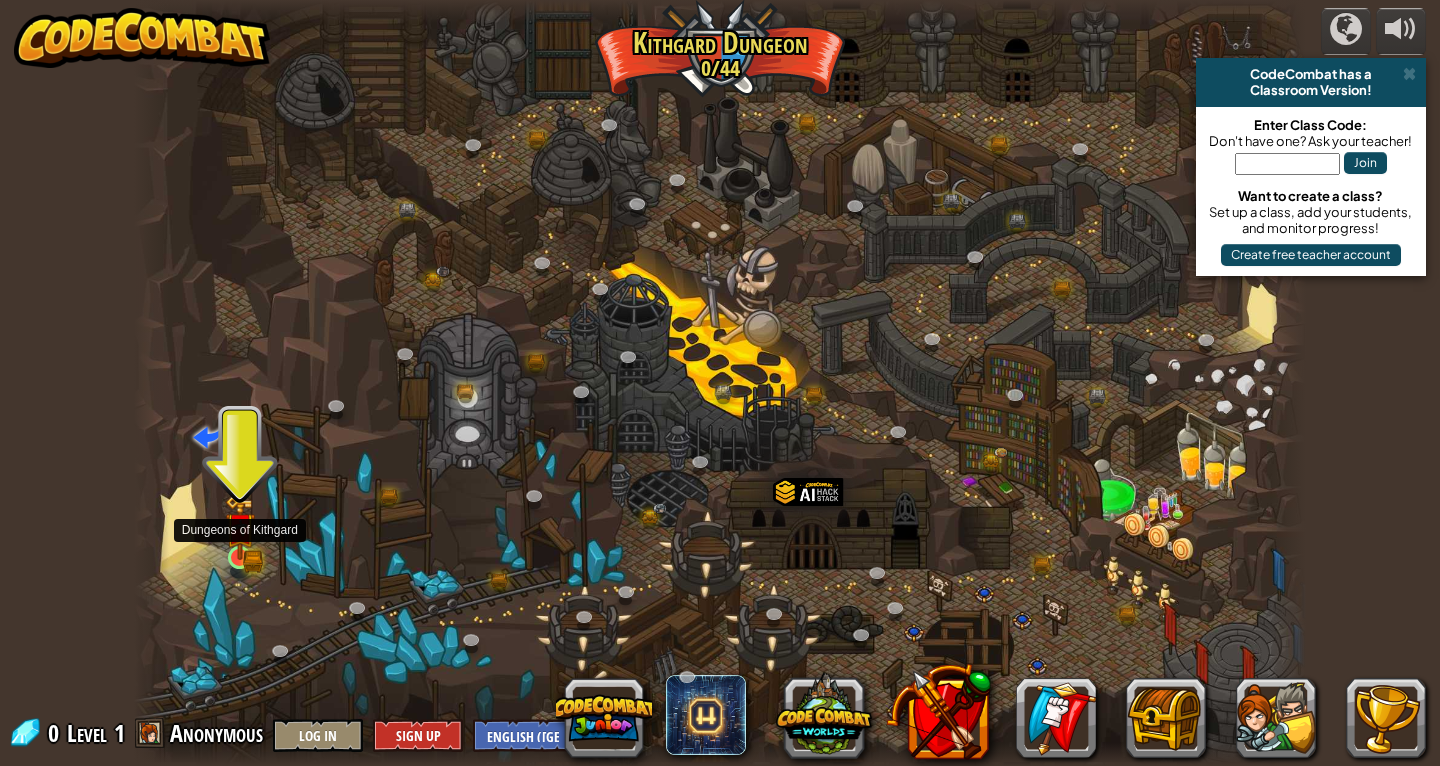 click at bounding box center (240, 527) 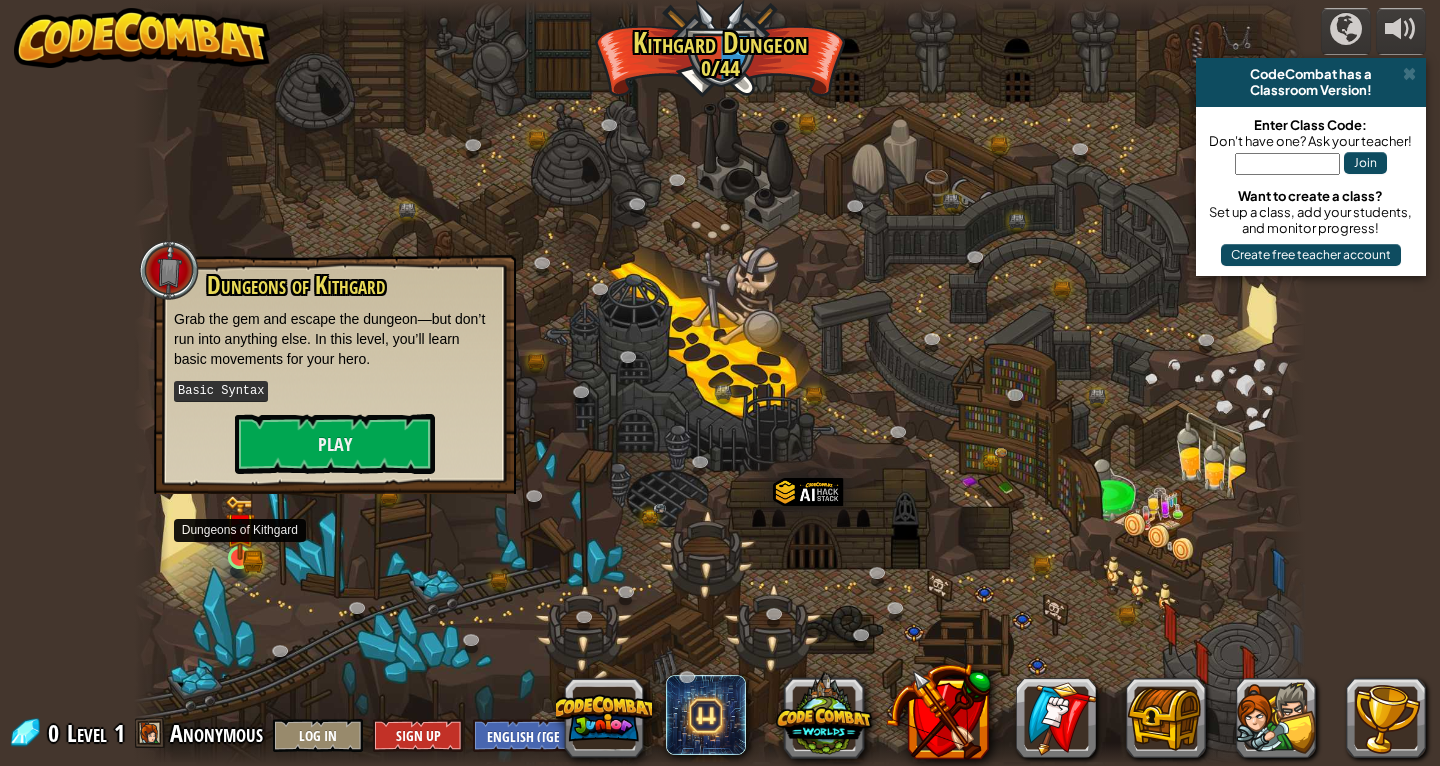 click at bounding box center [240, 527] 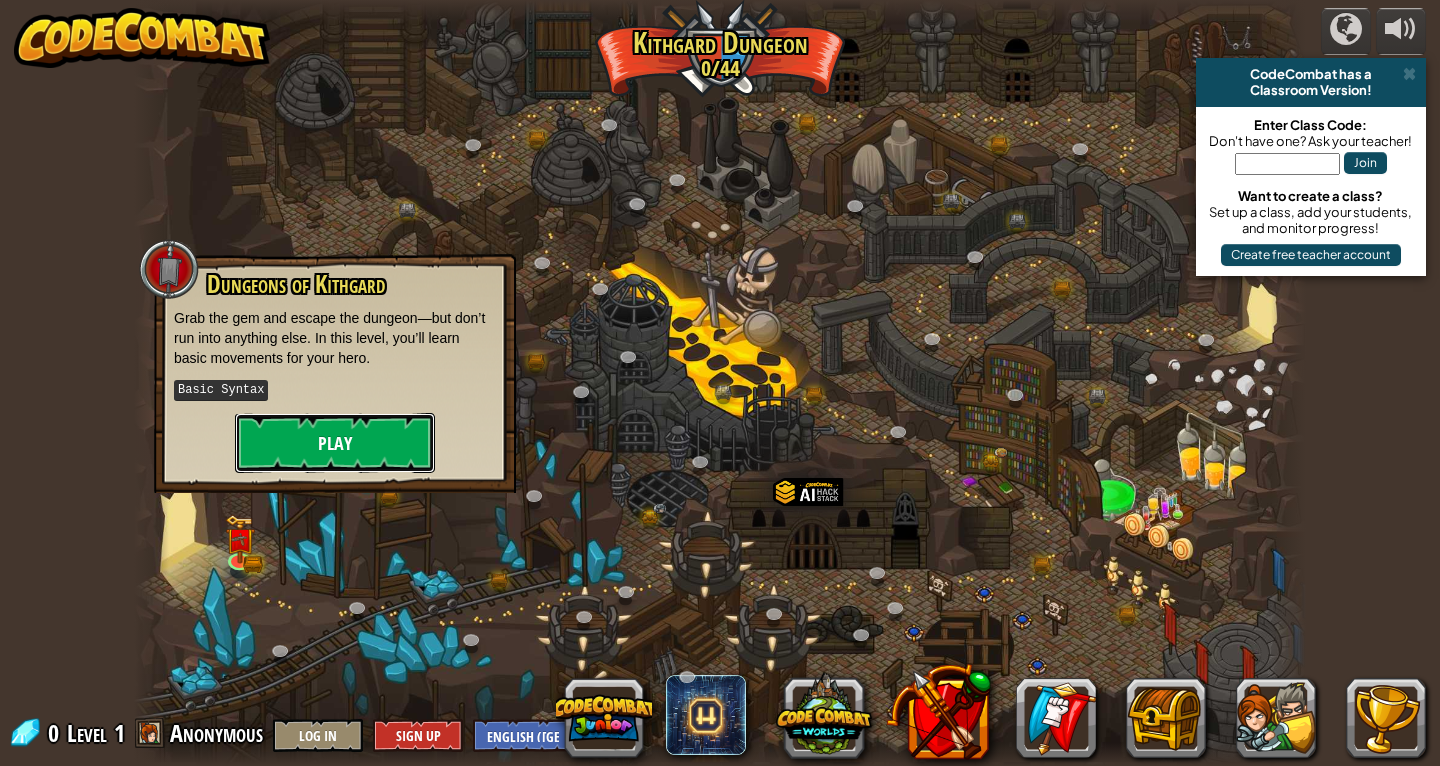 click on "Play" at bounding box center [335, 443] 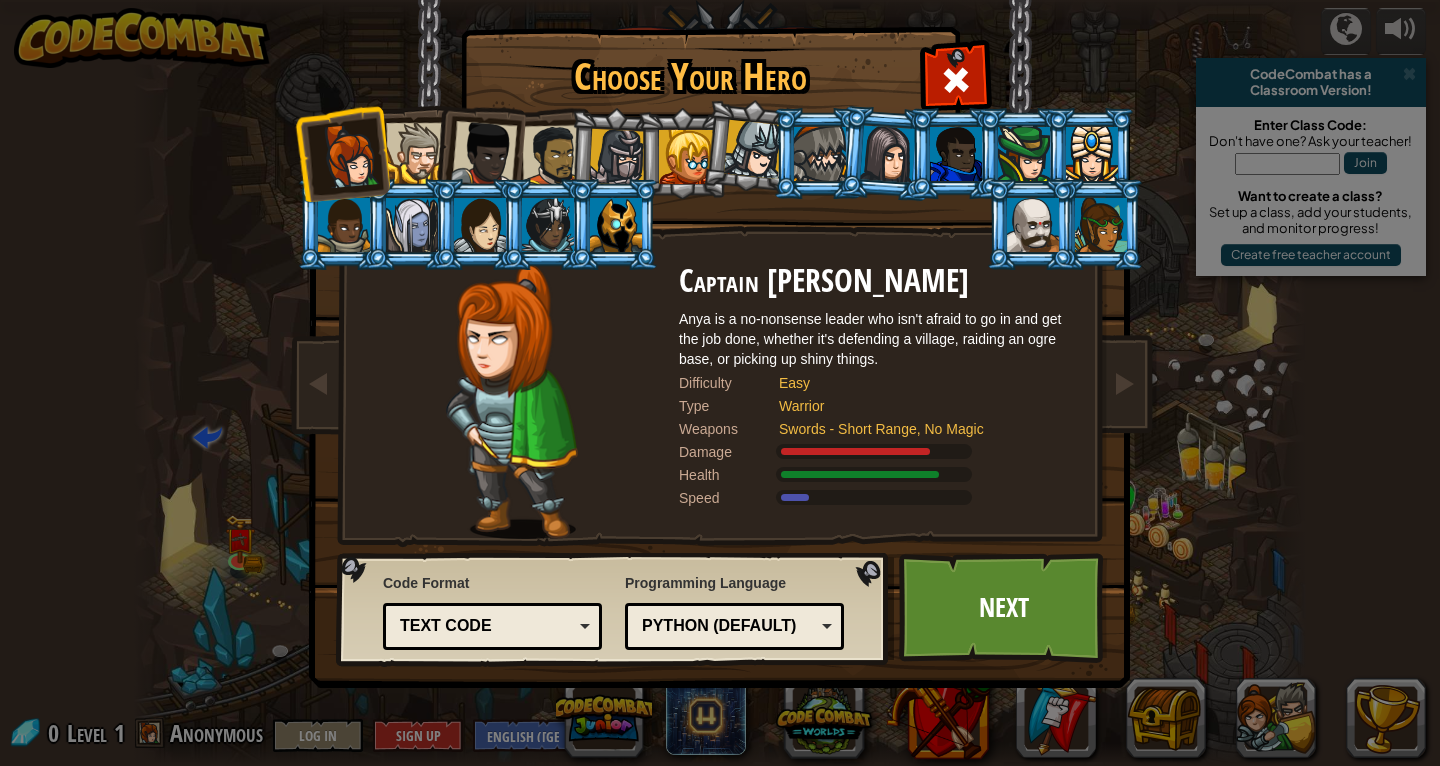 click on "Text code" at bounding box center (486, 626) 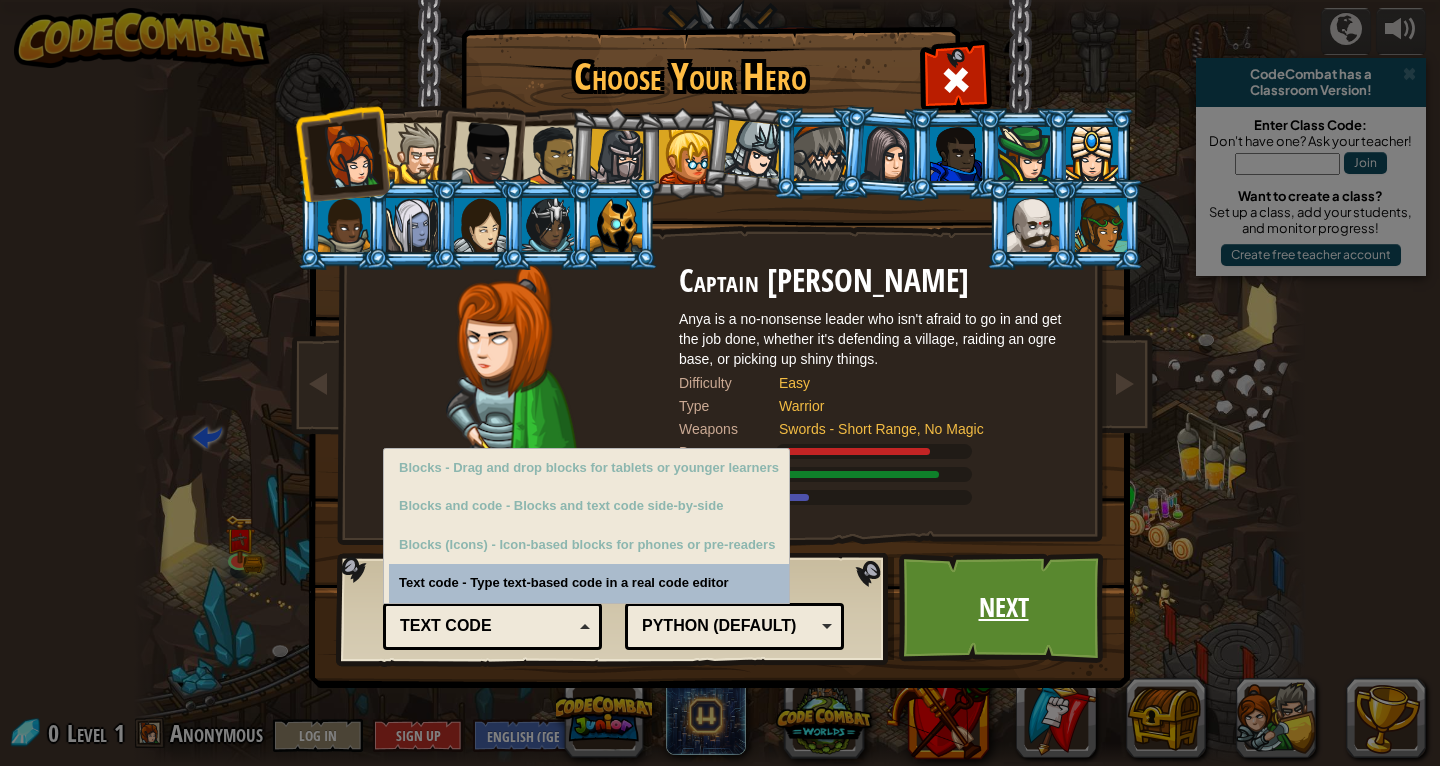 click on "Next" at bounding box center (1003, 608) 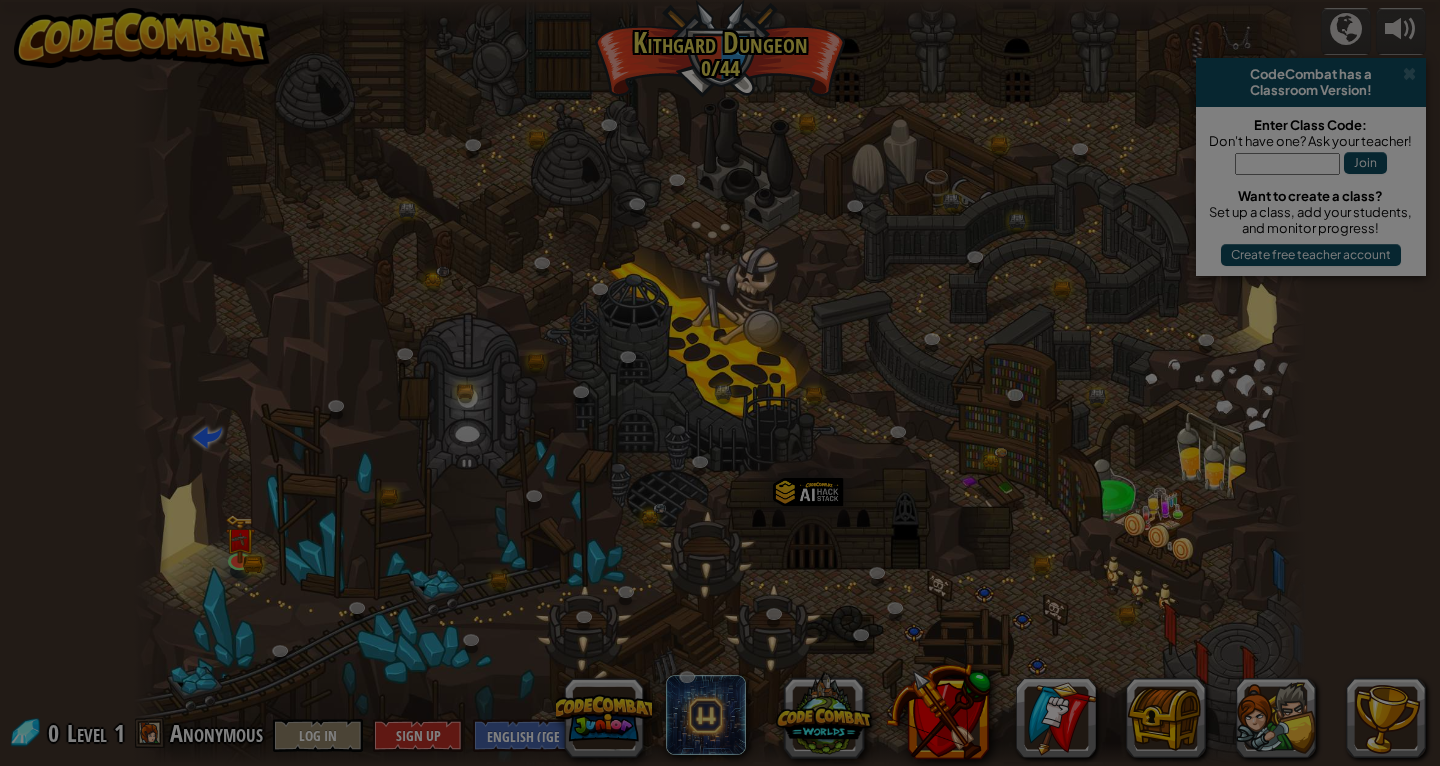 click at bounding box center (720, 383) 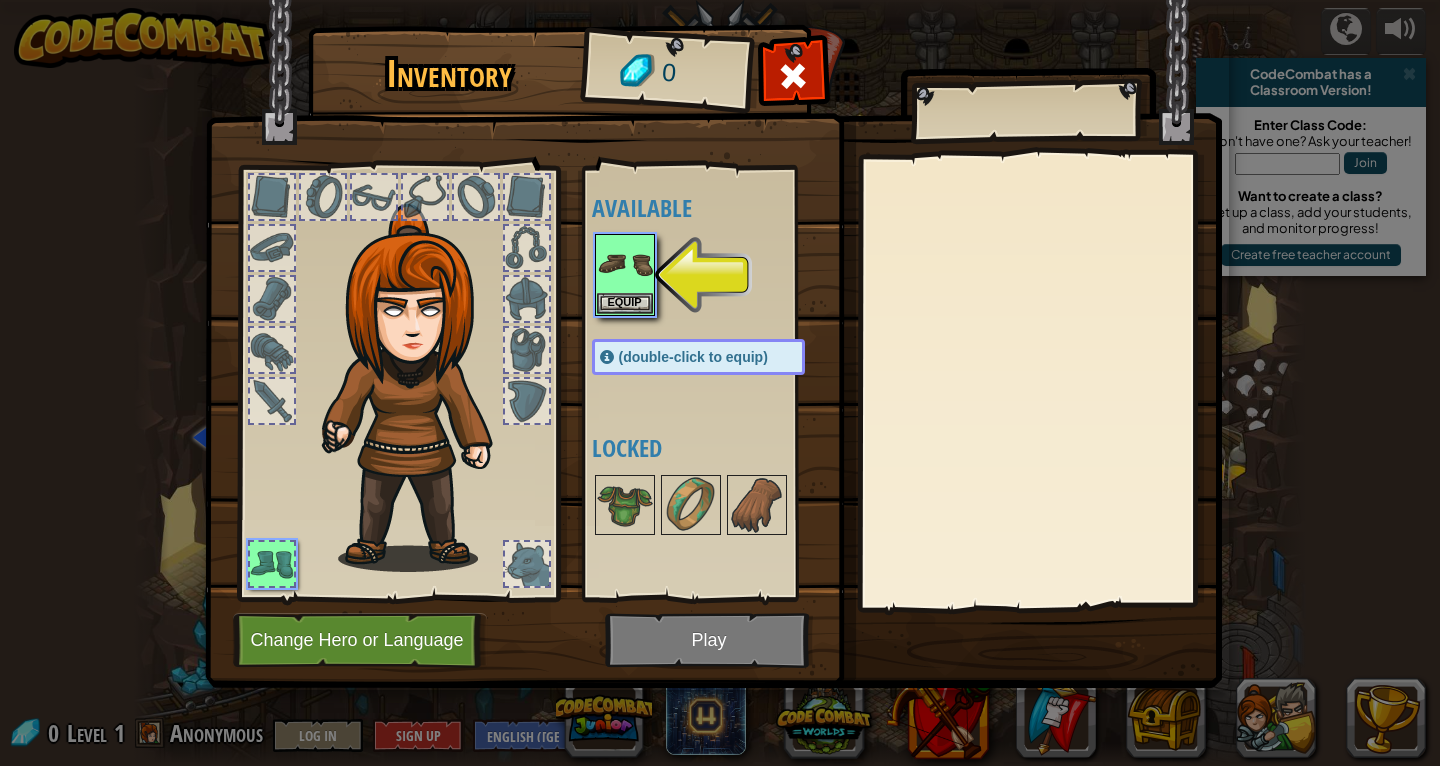 drag, startPoint x: 604, startPoint y: 292, endPoint x: 619, endPoint y: 351, distance: 60.876926 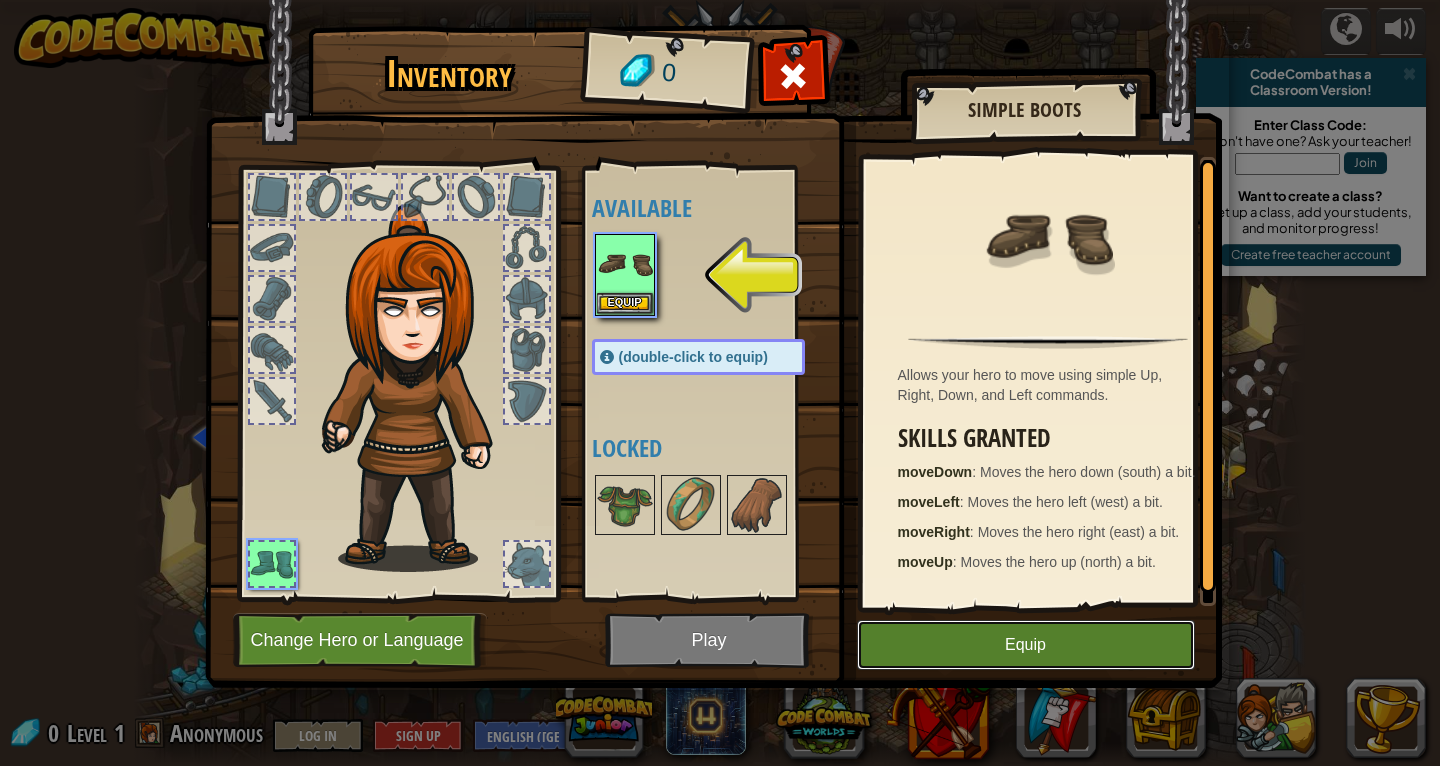 drag, startPoint x: 977, startPoint y: 642, endPoint x: 856, endPoint y: 643, distance: 121.004135 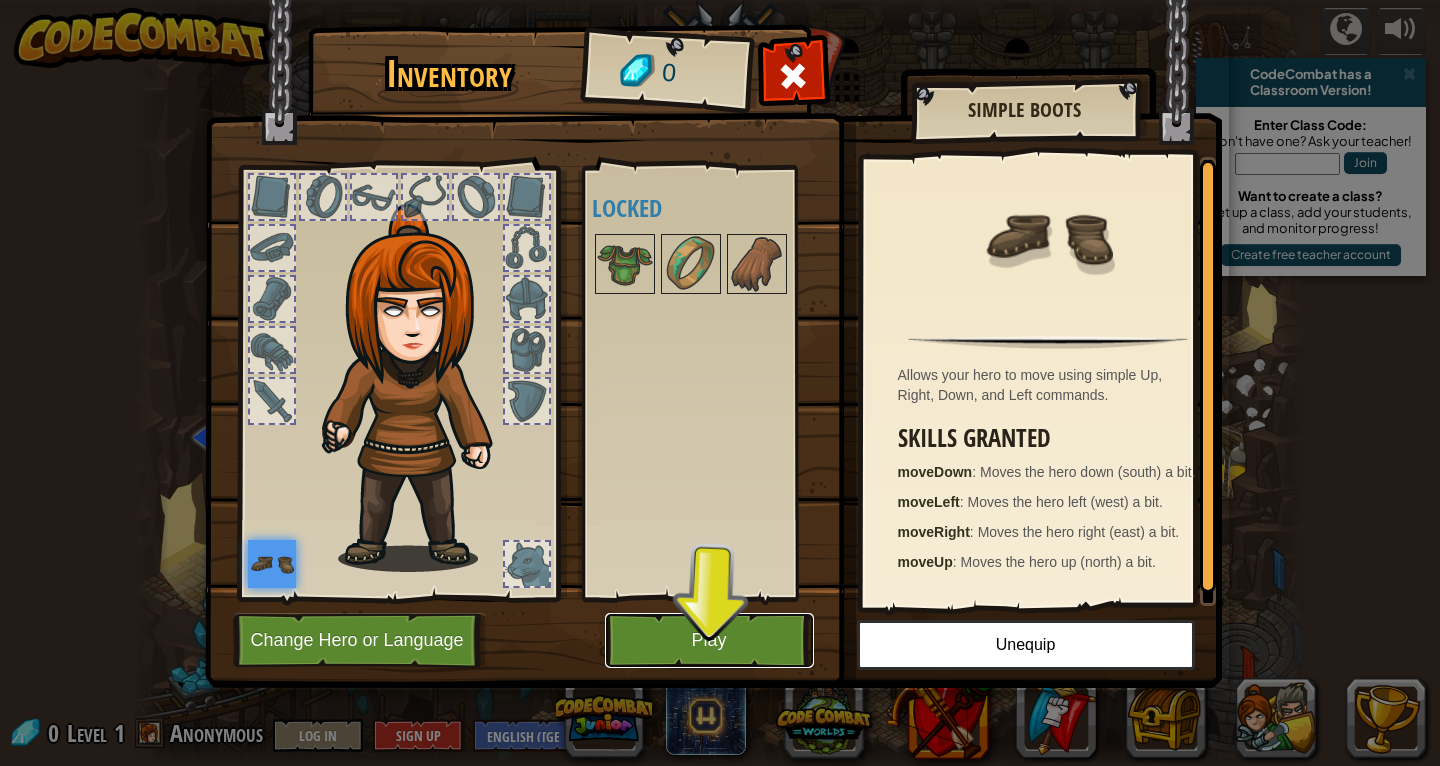 click on "Play" at bounding box center [709, 640] 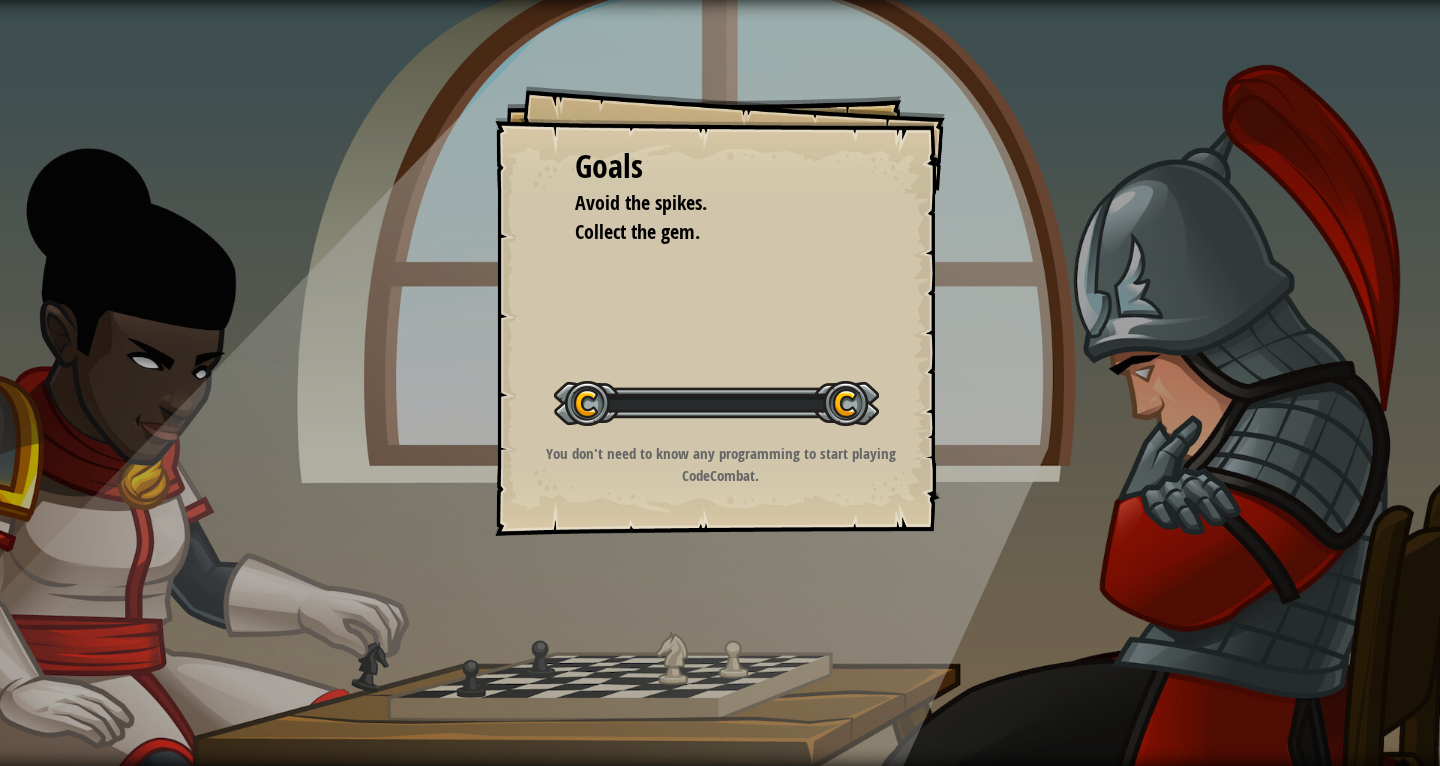 click on "Goals Avoid the spikes. Collect the gem. Start Level Error loading from server. Try refreshing the page. You'll need a subscription to play this level. Subscribe You'll need to join a course to play this level. Back to my courses Ask your teacher to assign a license to you so you can continue to play CodeCombat! Back to my courses This level is locked. Back to my courses You don't need to know any programming to start playing CodeCombat." at bounding box center (720, 383) 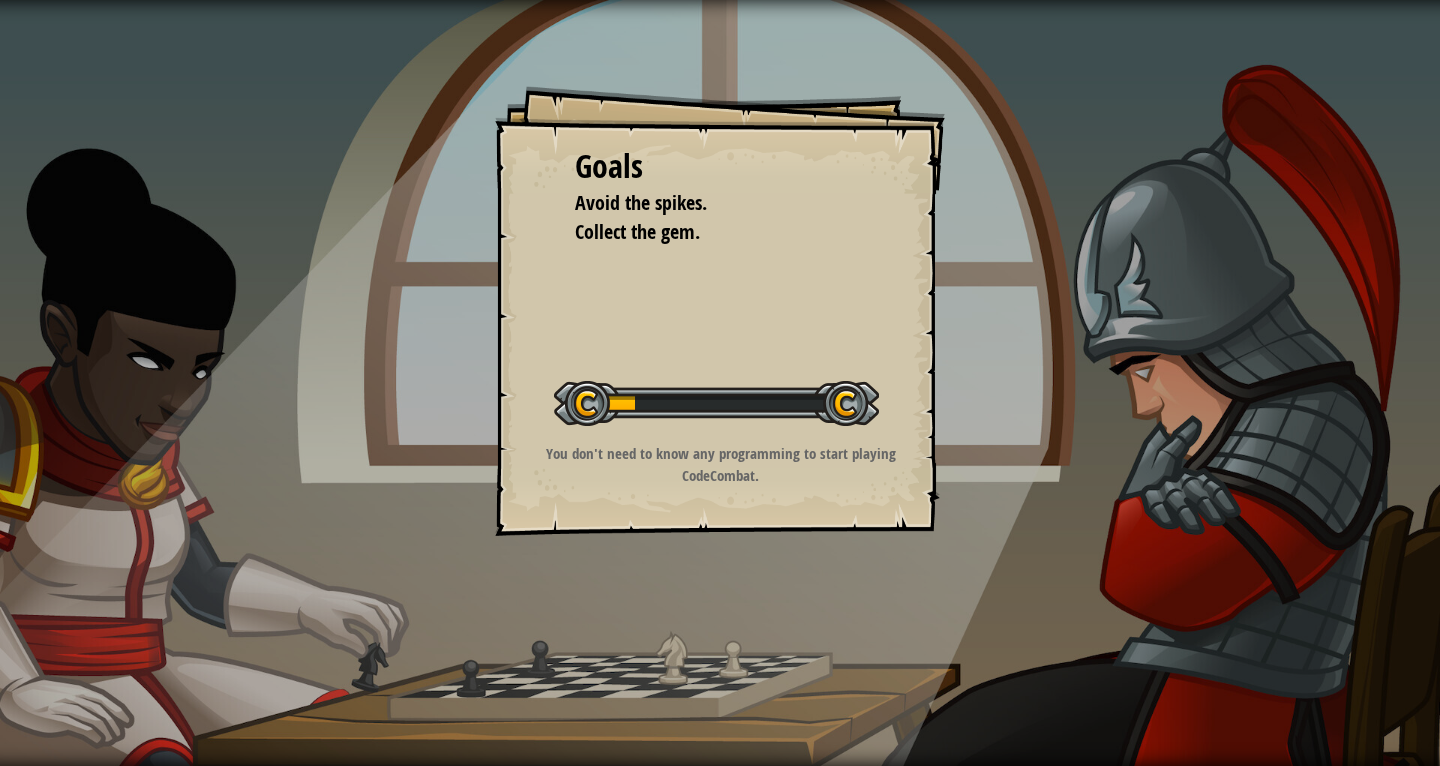 drag, startPoint x: 776, startPoint y: 411, endPoint x: 858, endPoint y: 399, distance: 82.8734 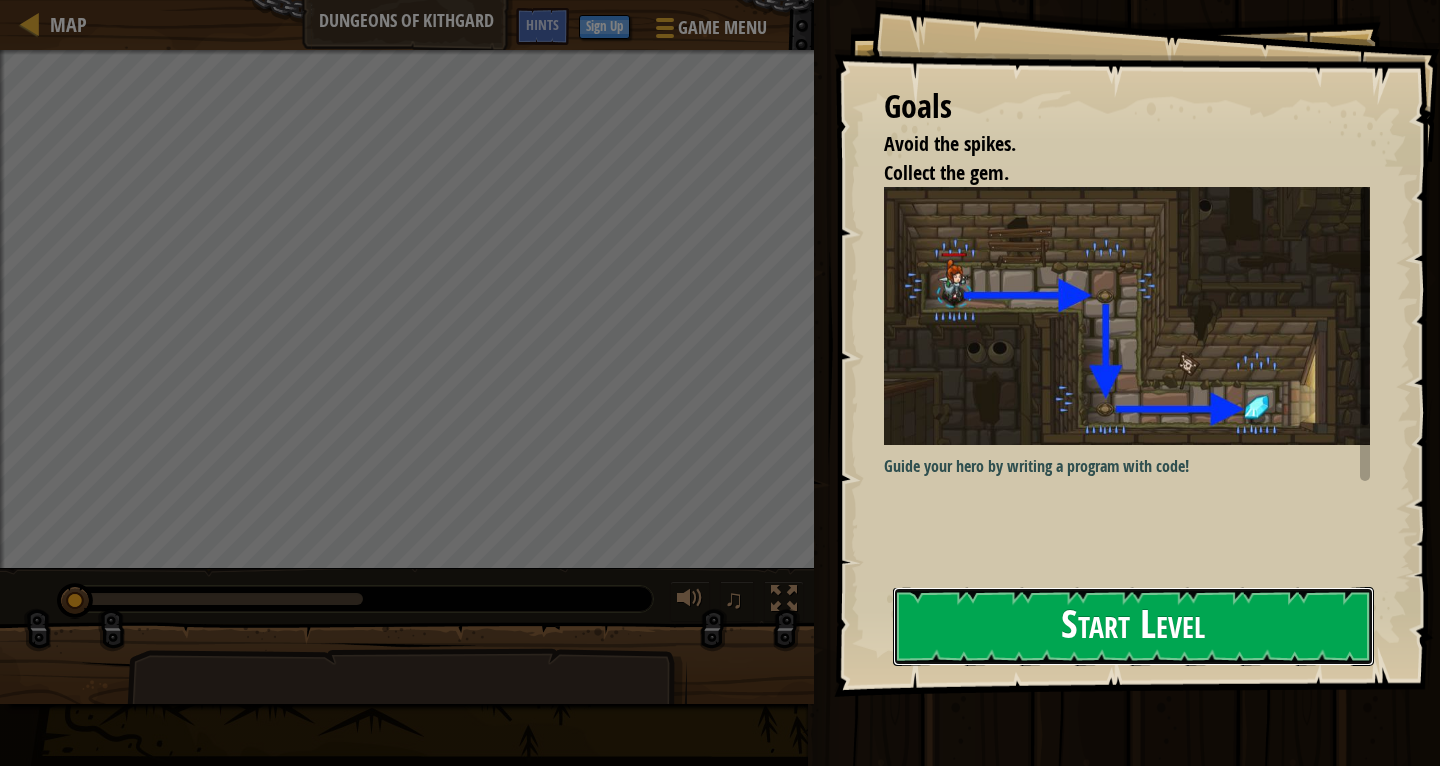 click on "Start Level" at bounding box center (1133, 626) 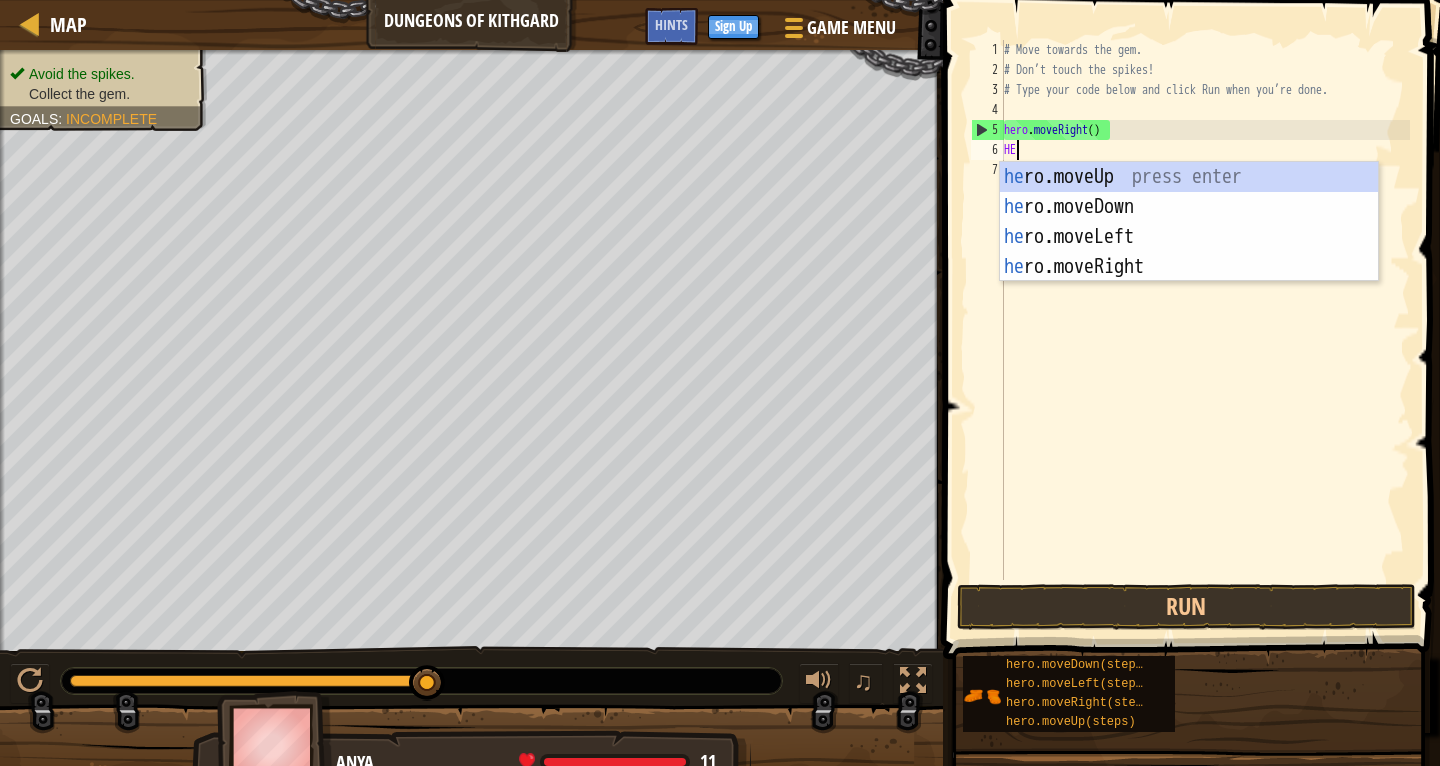 scroll, scrollTop: 10, scrollLeft: 1, axis: both 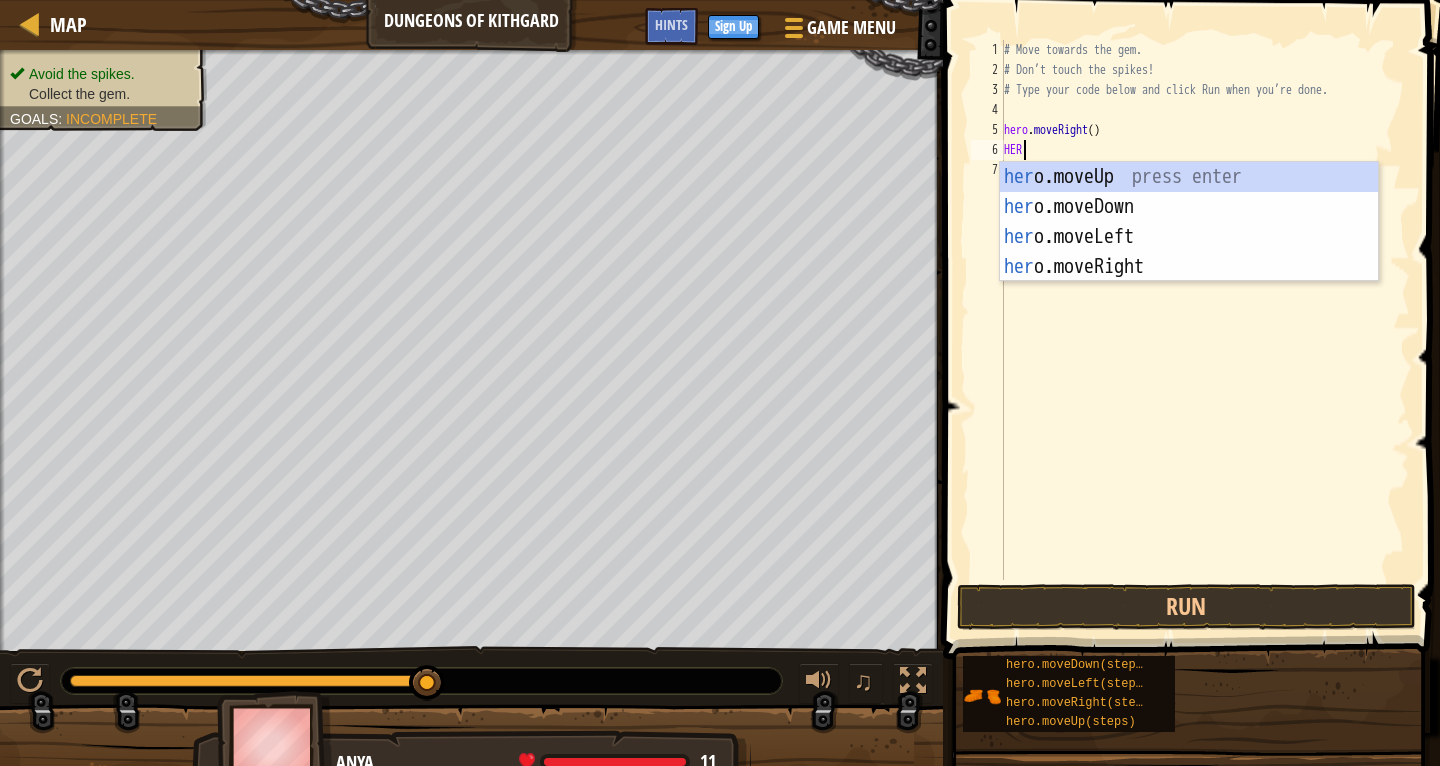 type on "H" 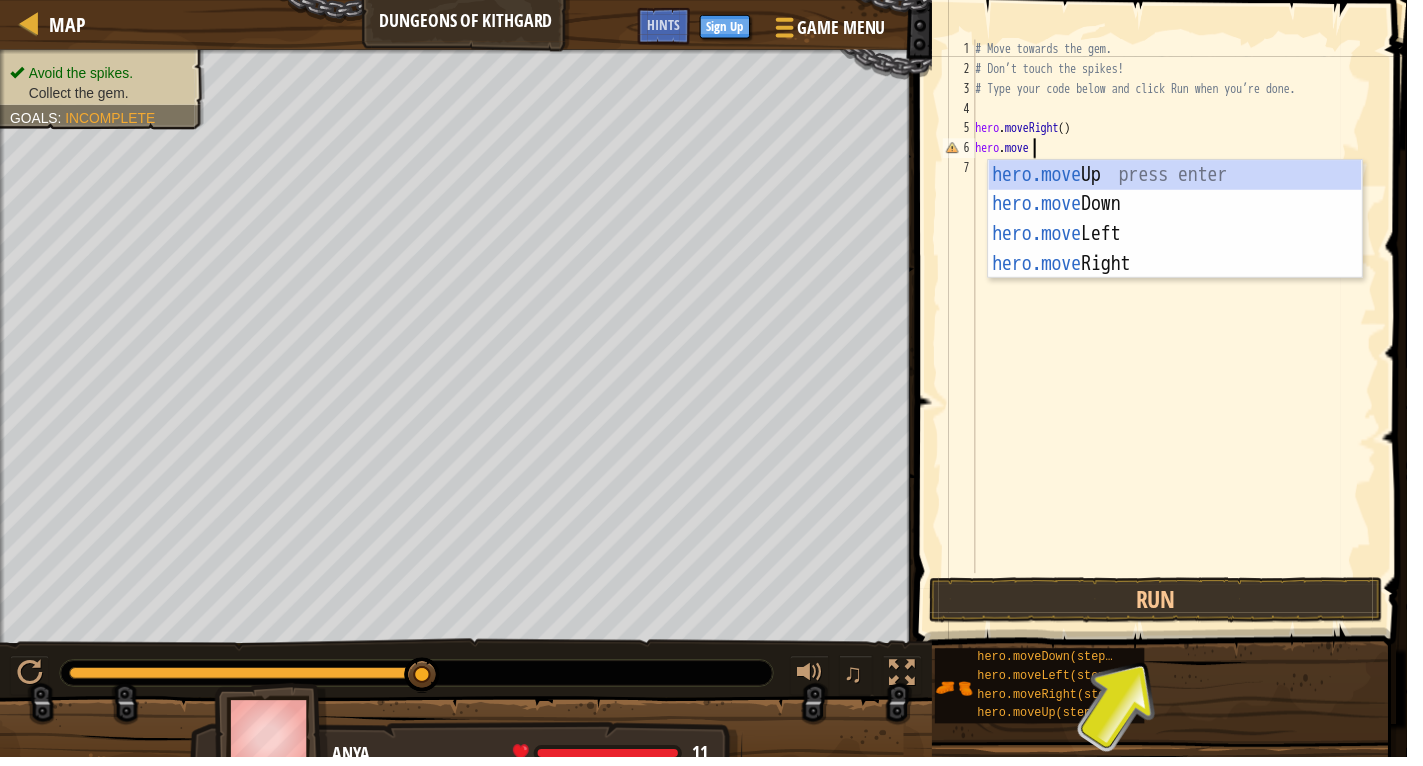 scroll, scrollTop: 10, scrollLeft: 4, axis: both 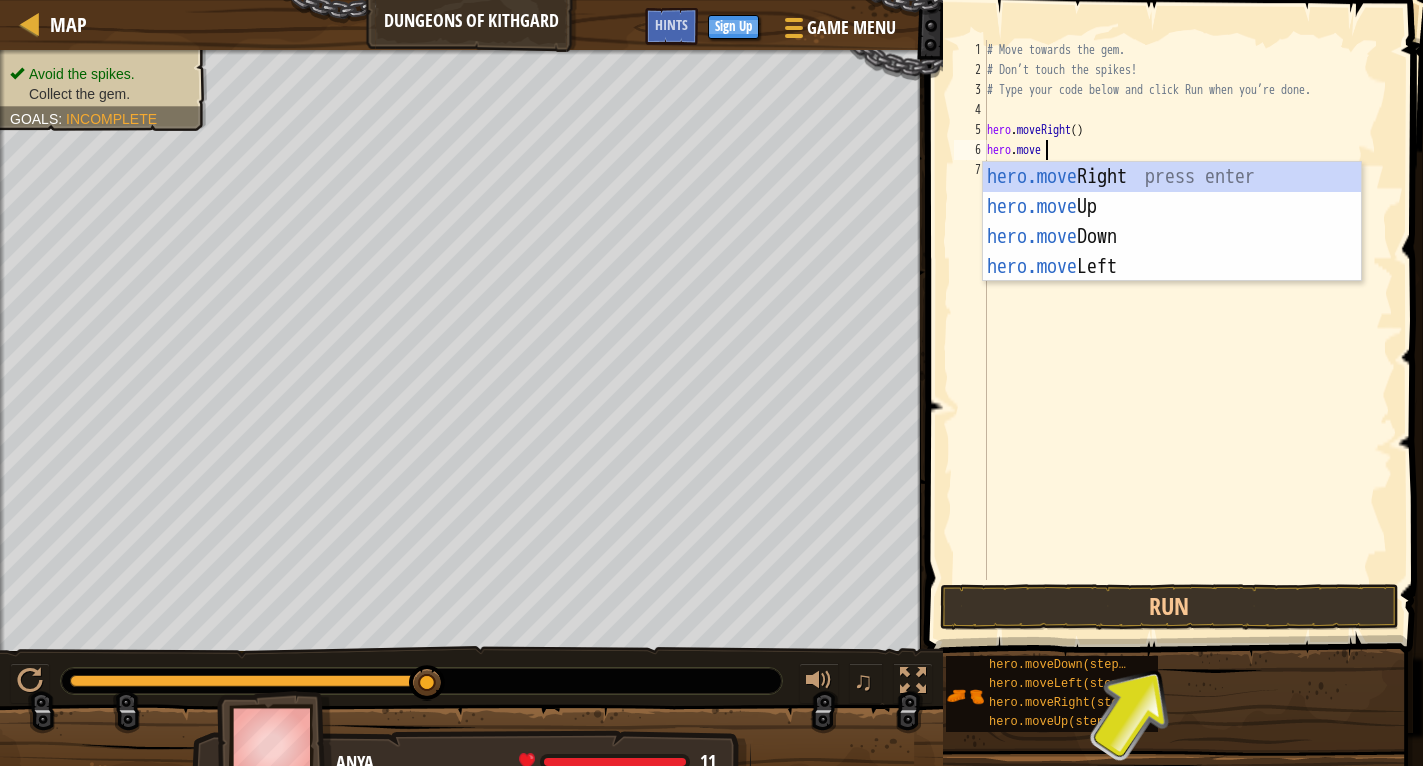 type on "hero.mover" 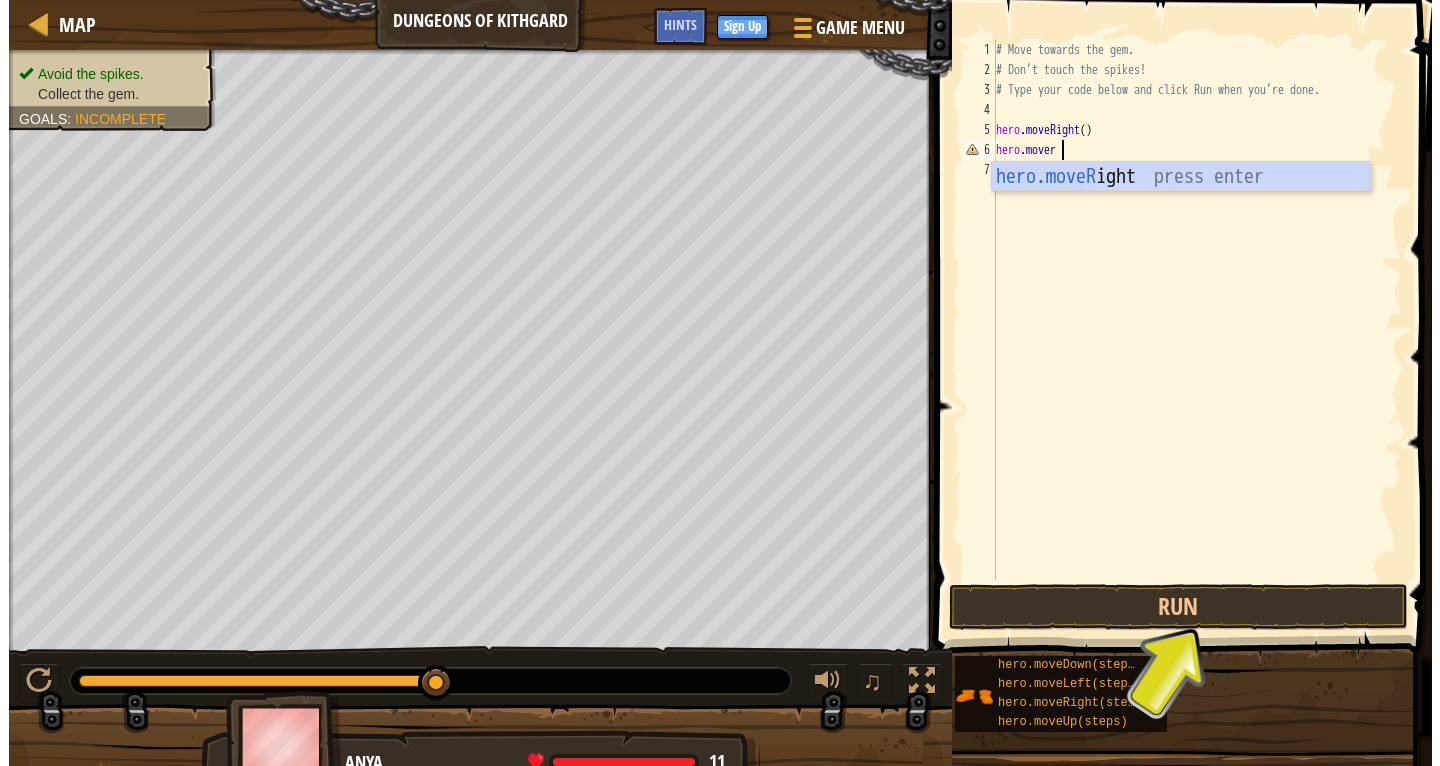 scroll, scrollTop: 0, scrollLeft: 0, axis: both 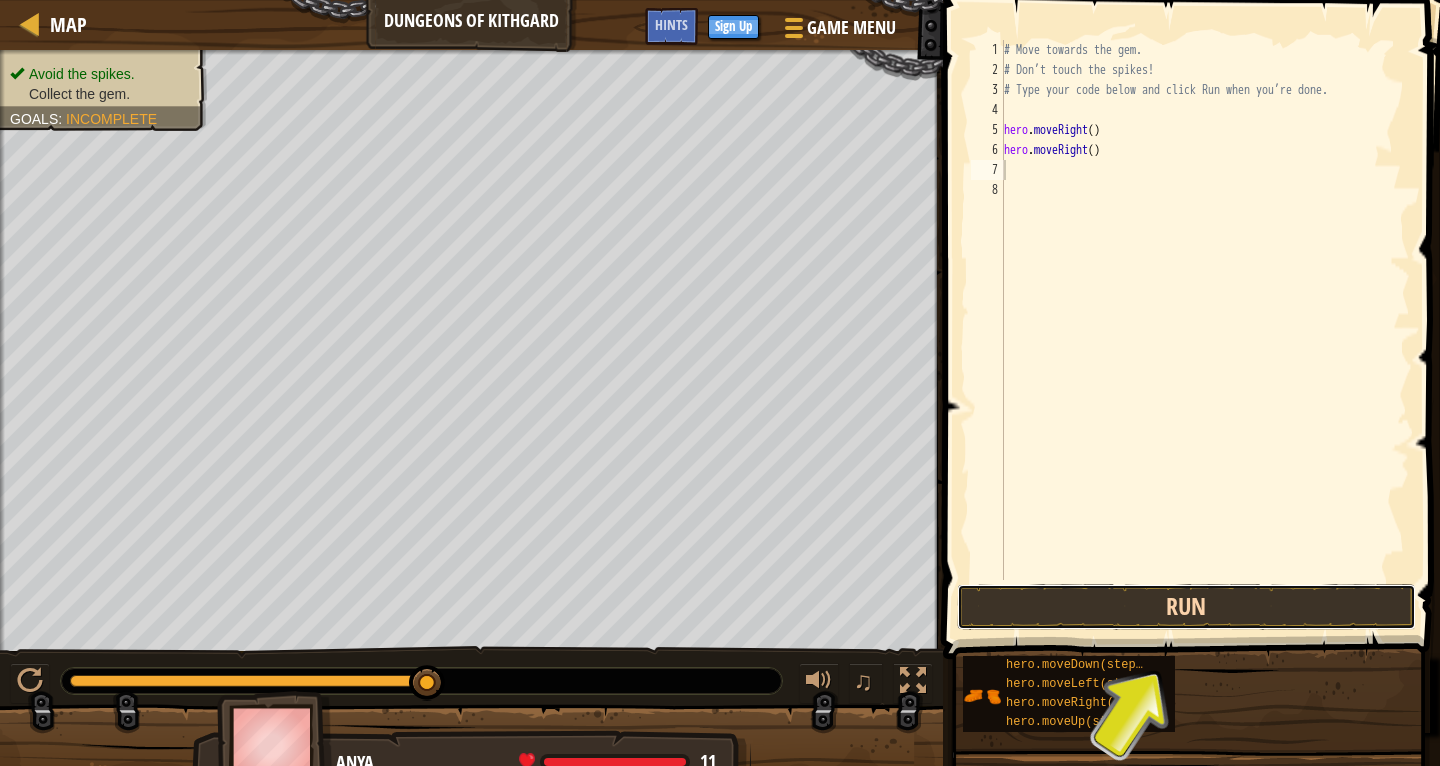 click on "Run" at bounding box center [1186, 607] 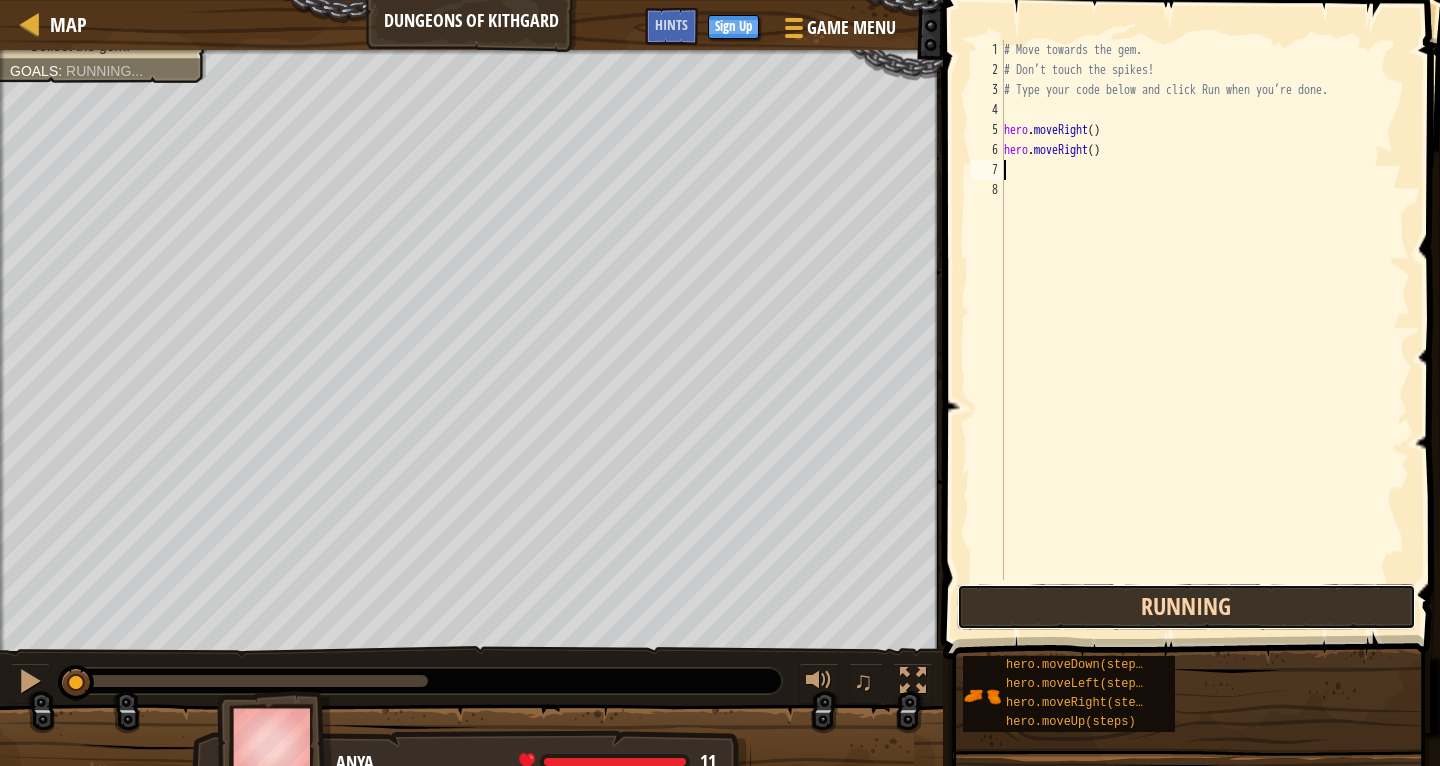 click on "Running" at bounding box center [1186, 607] 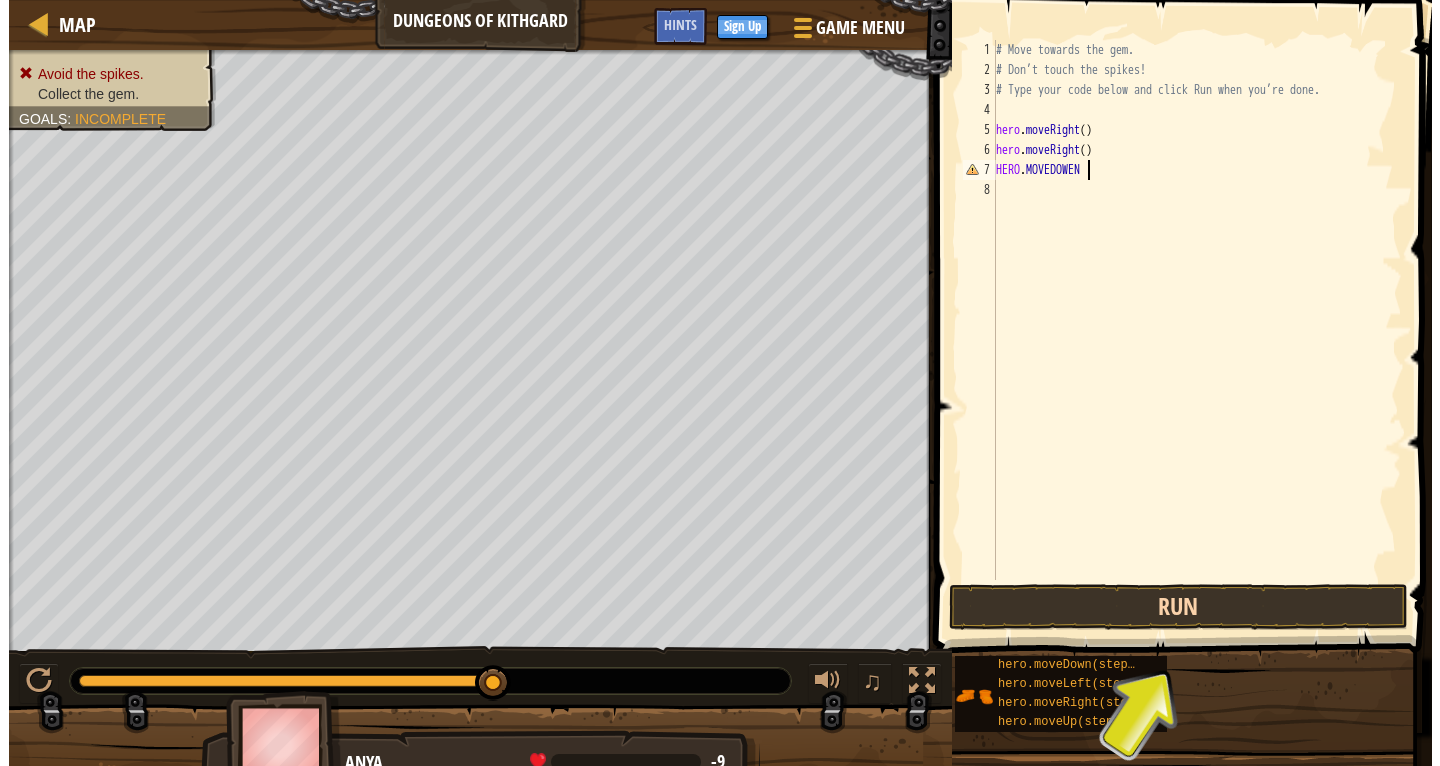 scroll, scrollTop: 10, scrollLeft: 7, axis: both 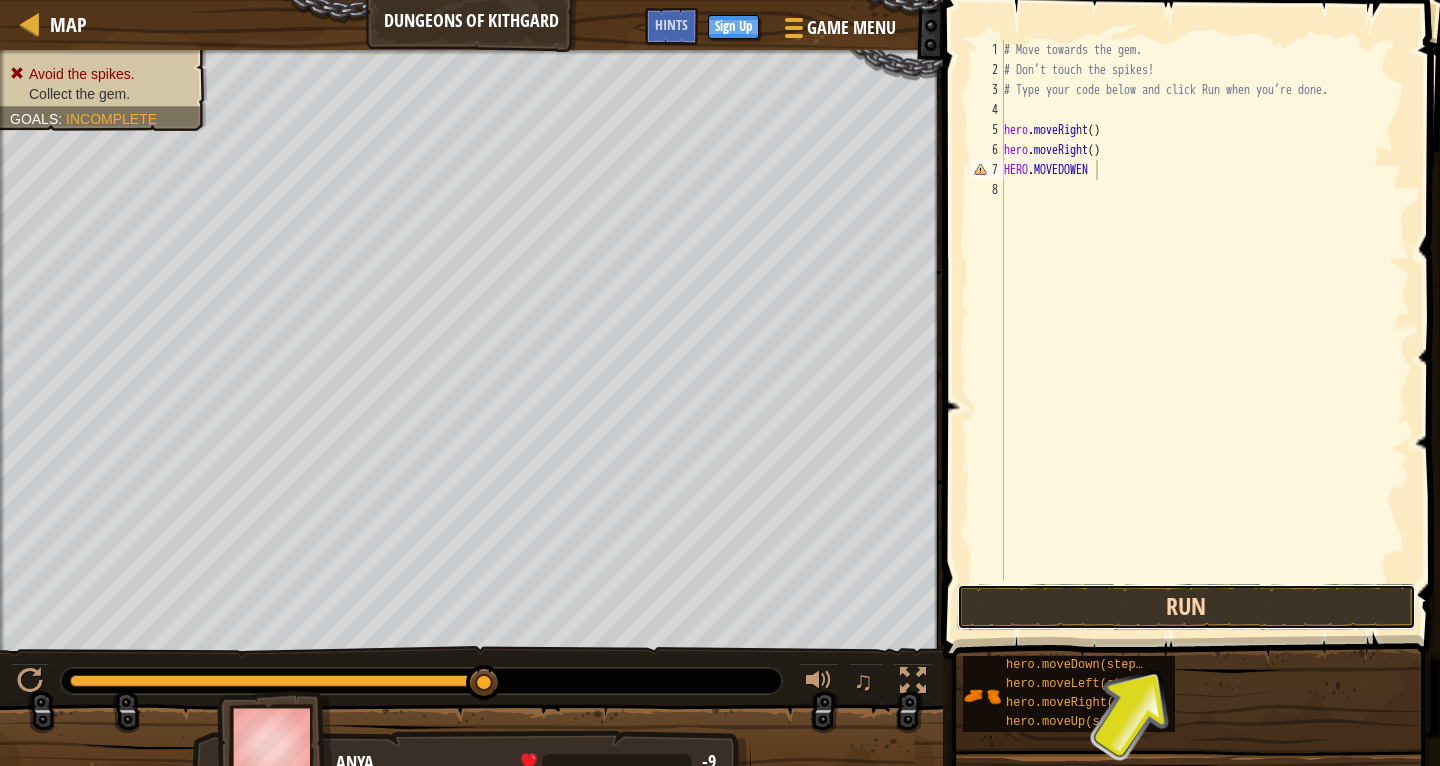 click on "Run" at bounding box center [1186, 607] 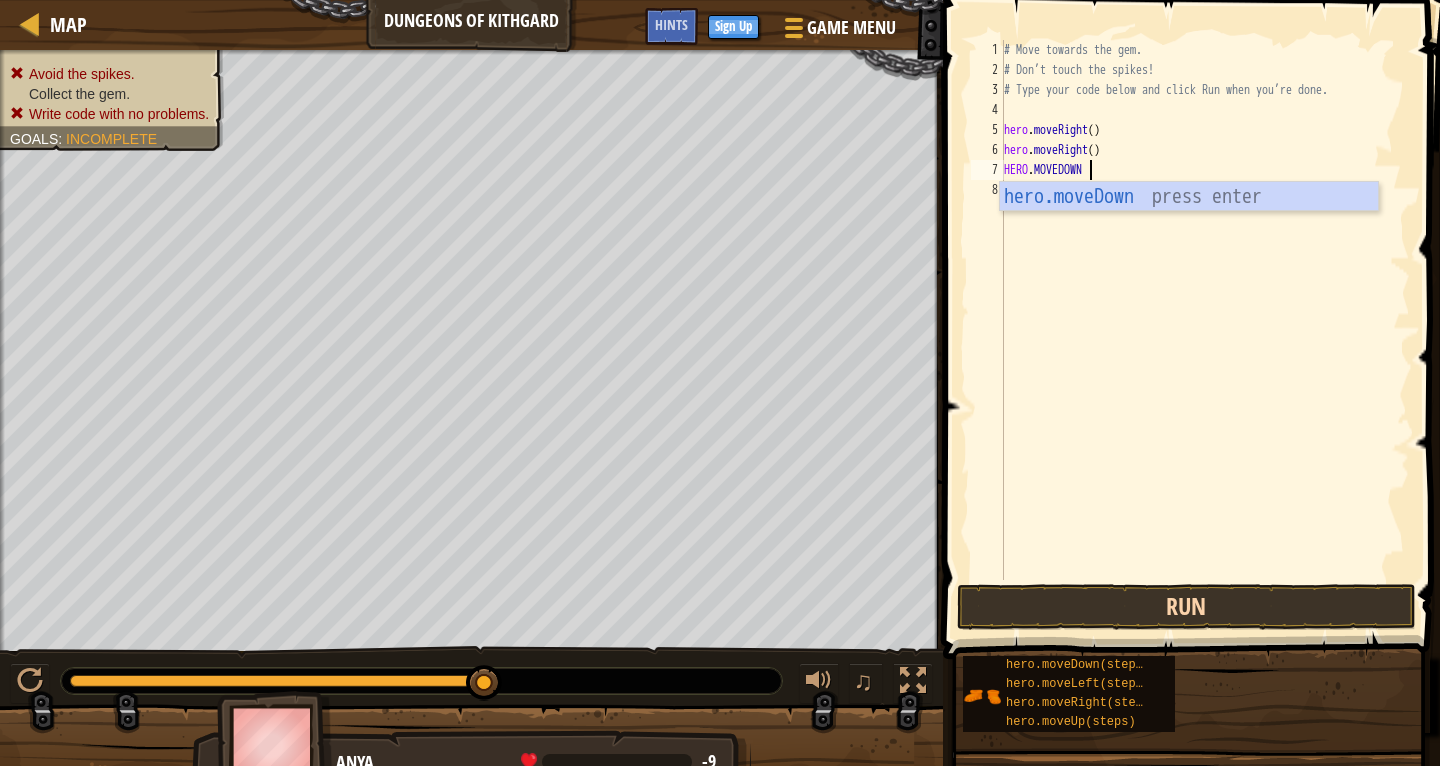scroll, scrollTop: 9, scrollLeft: 6, axis: both 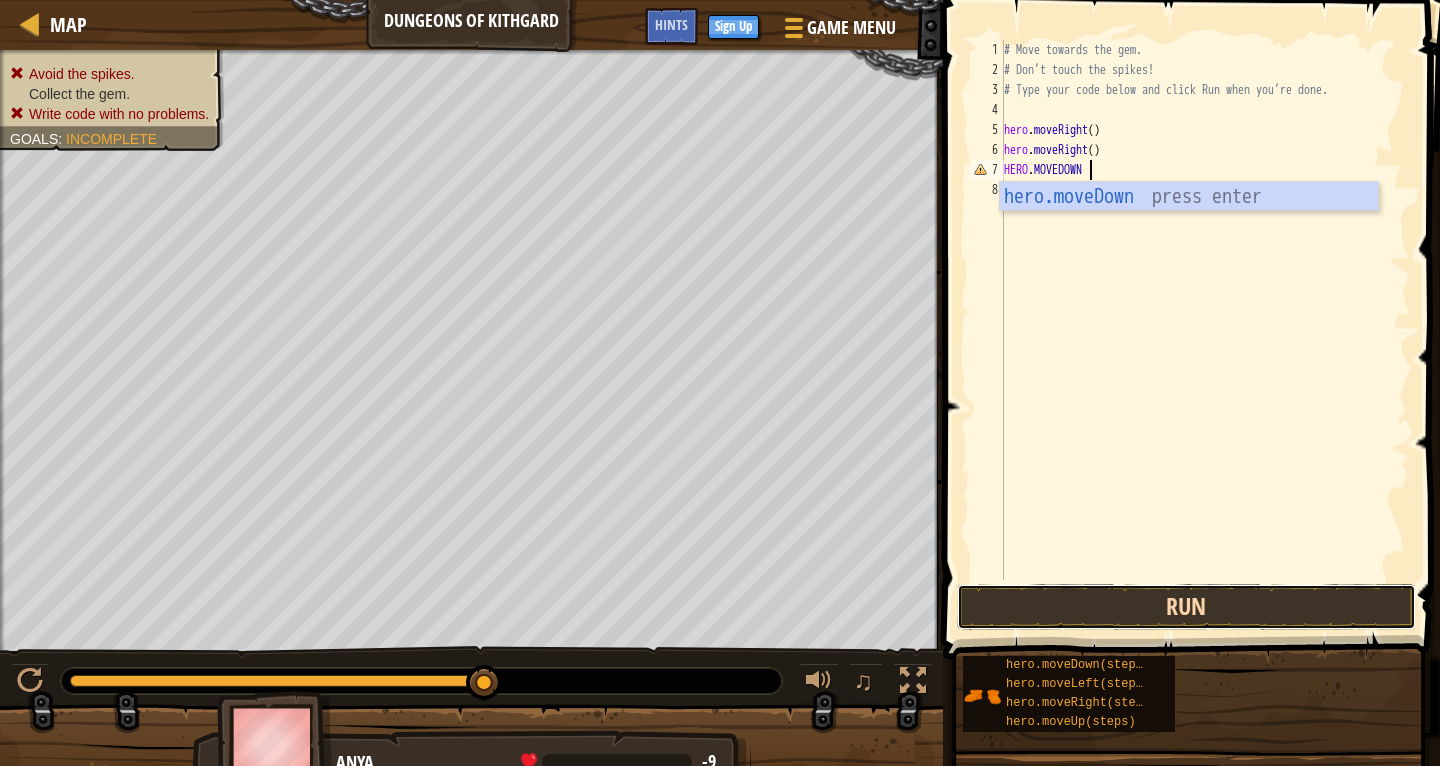 click on "Run" at bounding box center [1186, 607] 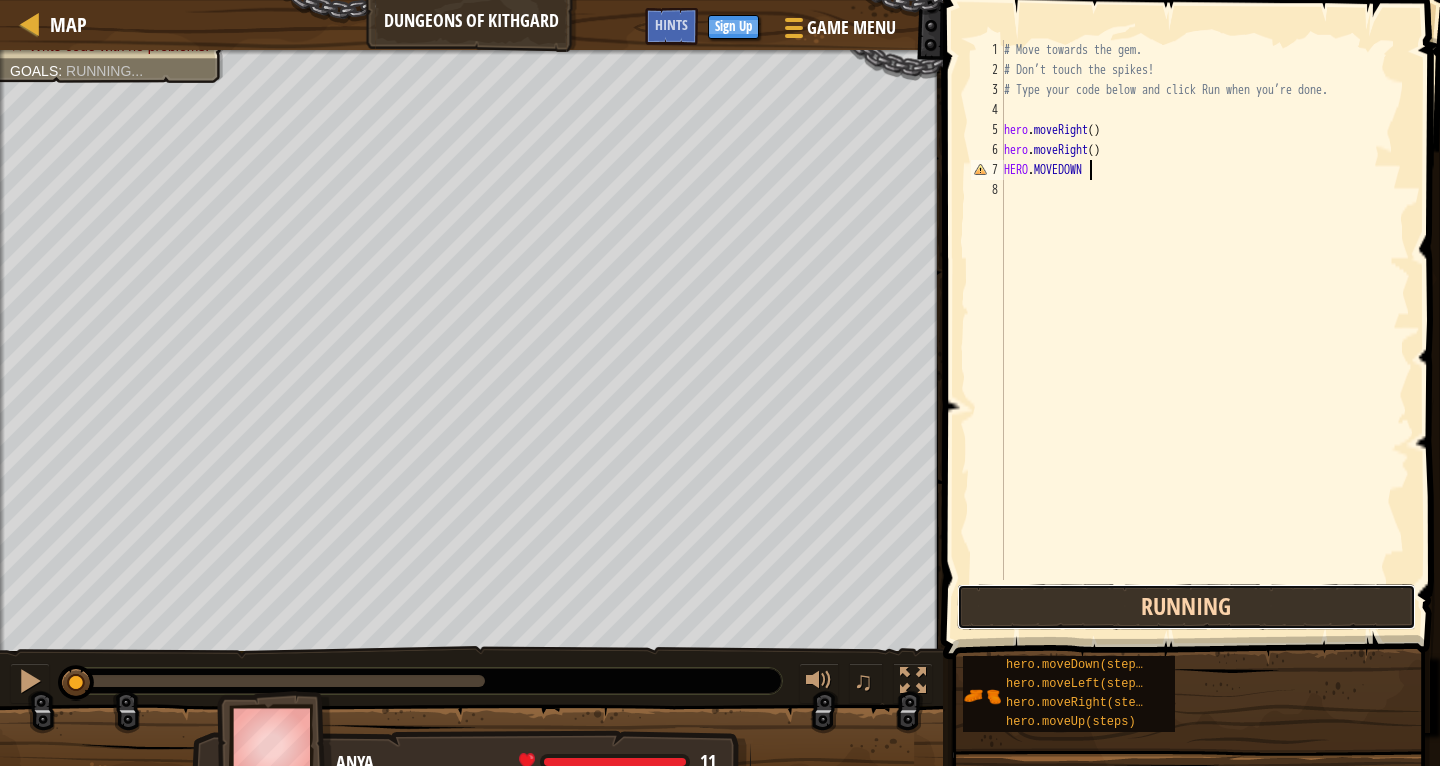 click on "Running" at bounding box center (1186, 607) 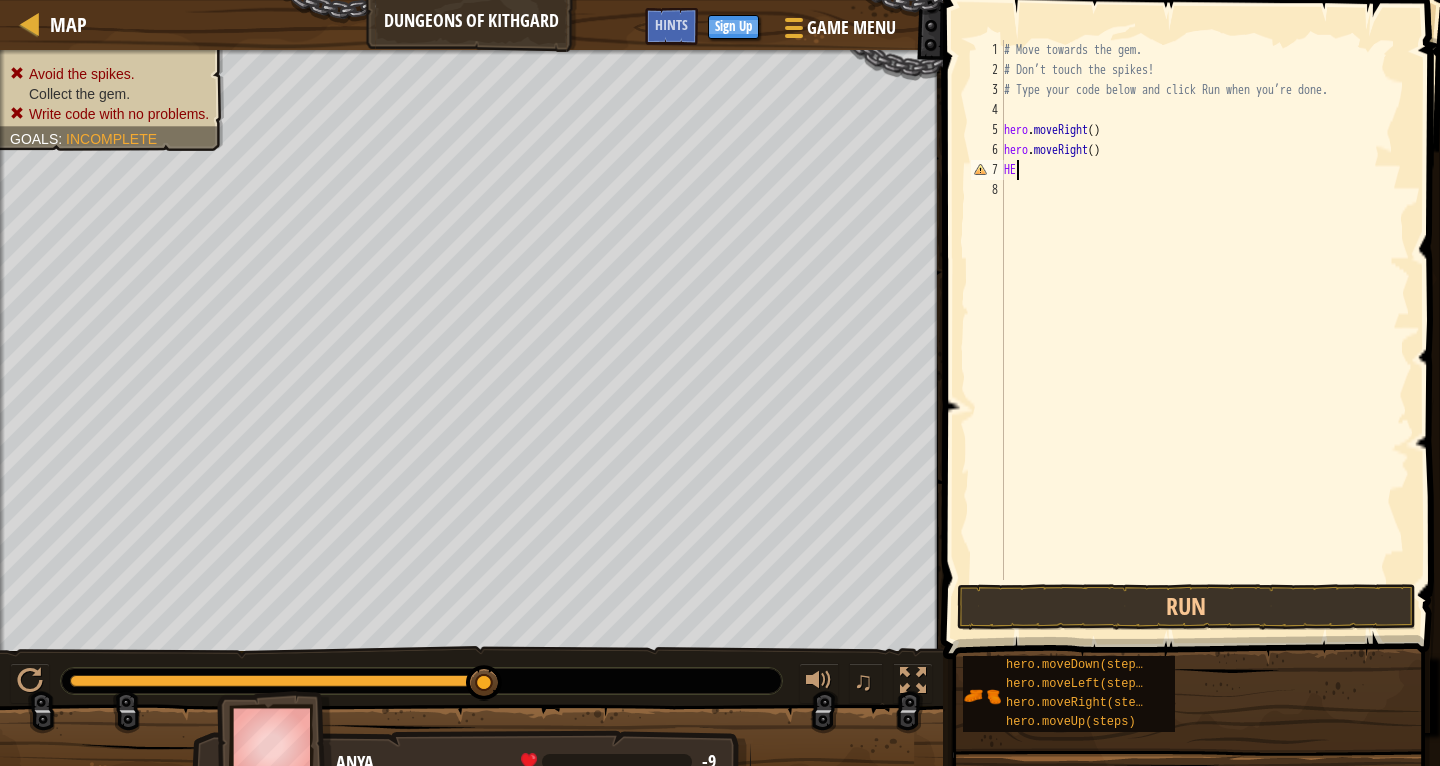 type on "H" 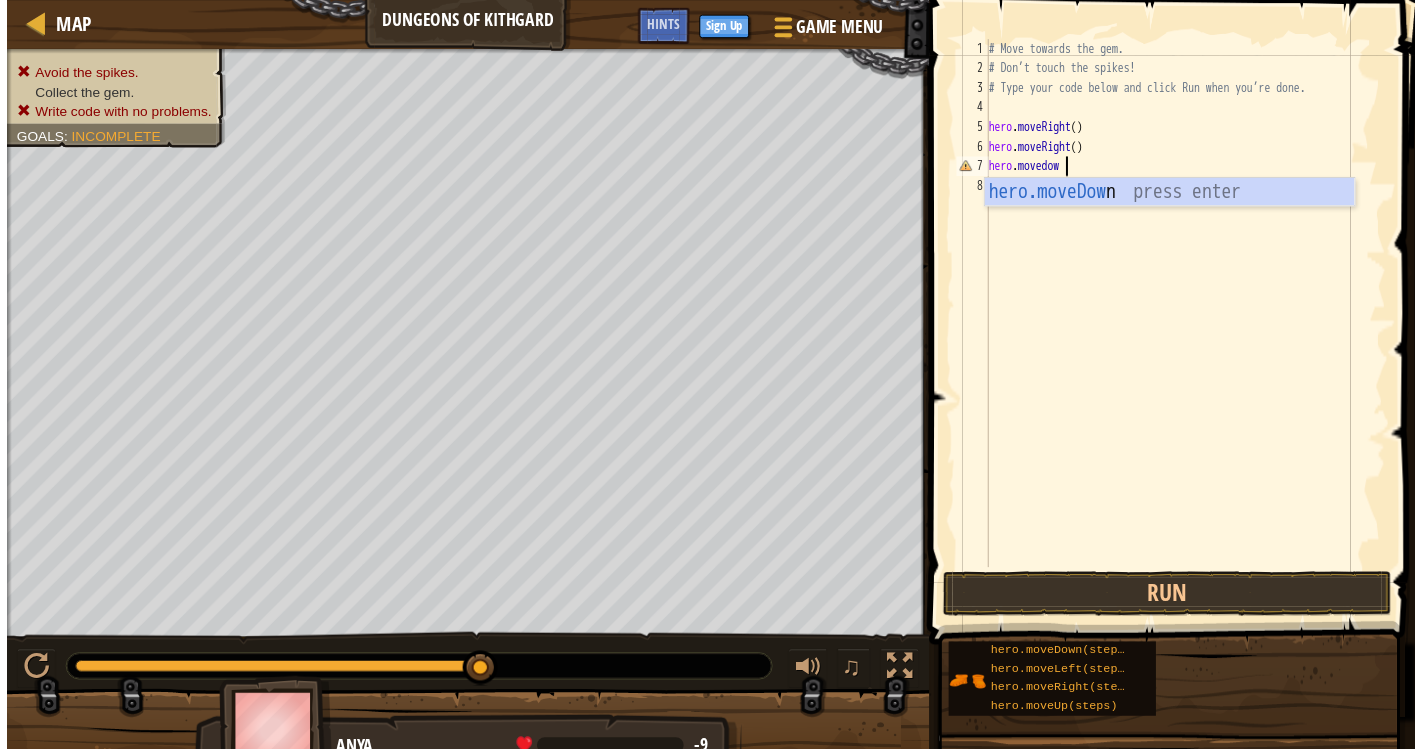 scroll, scrollTop: 10, scrollLeft: 6, axis: both 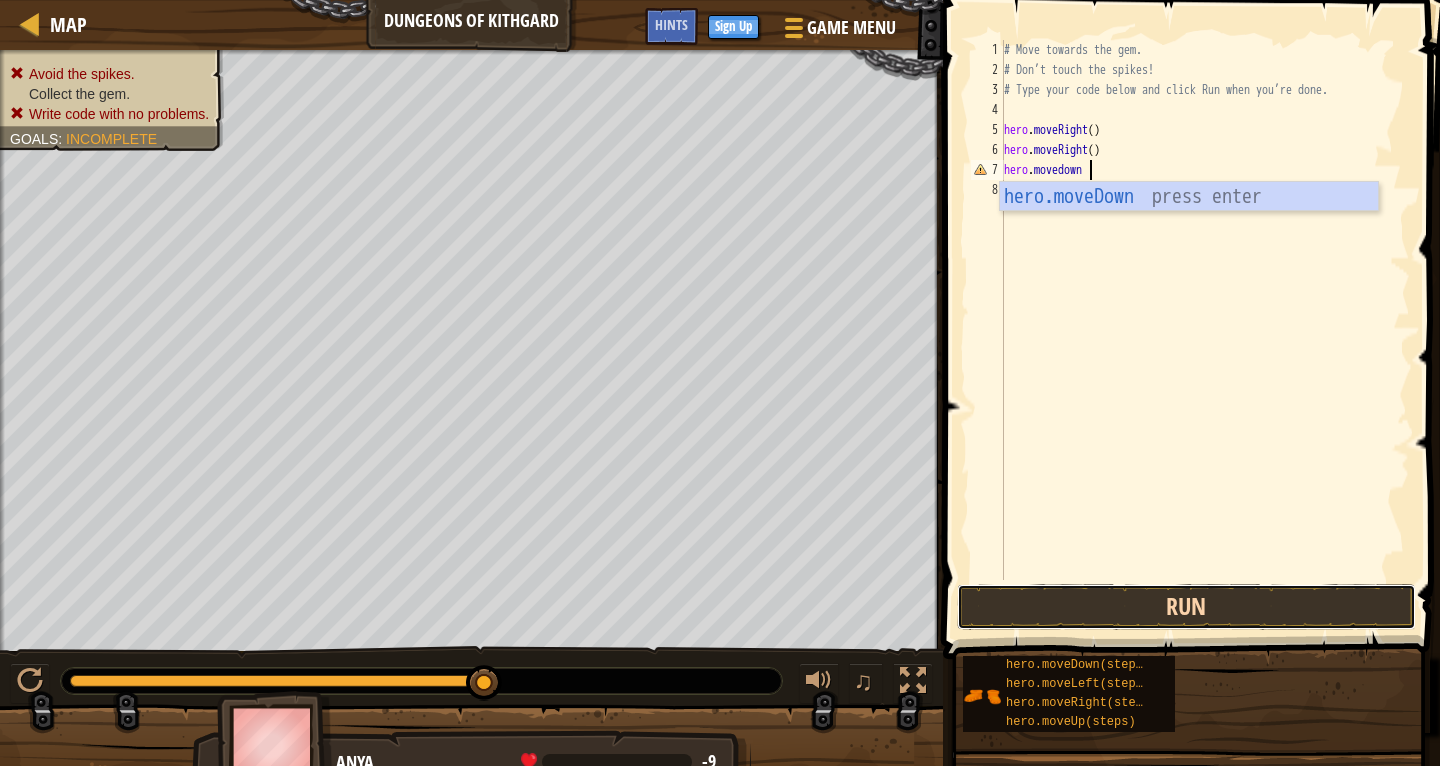 click on "Run" at bounding box center [1186, 607] 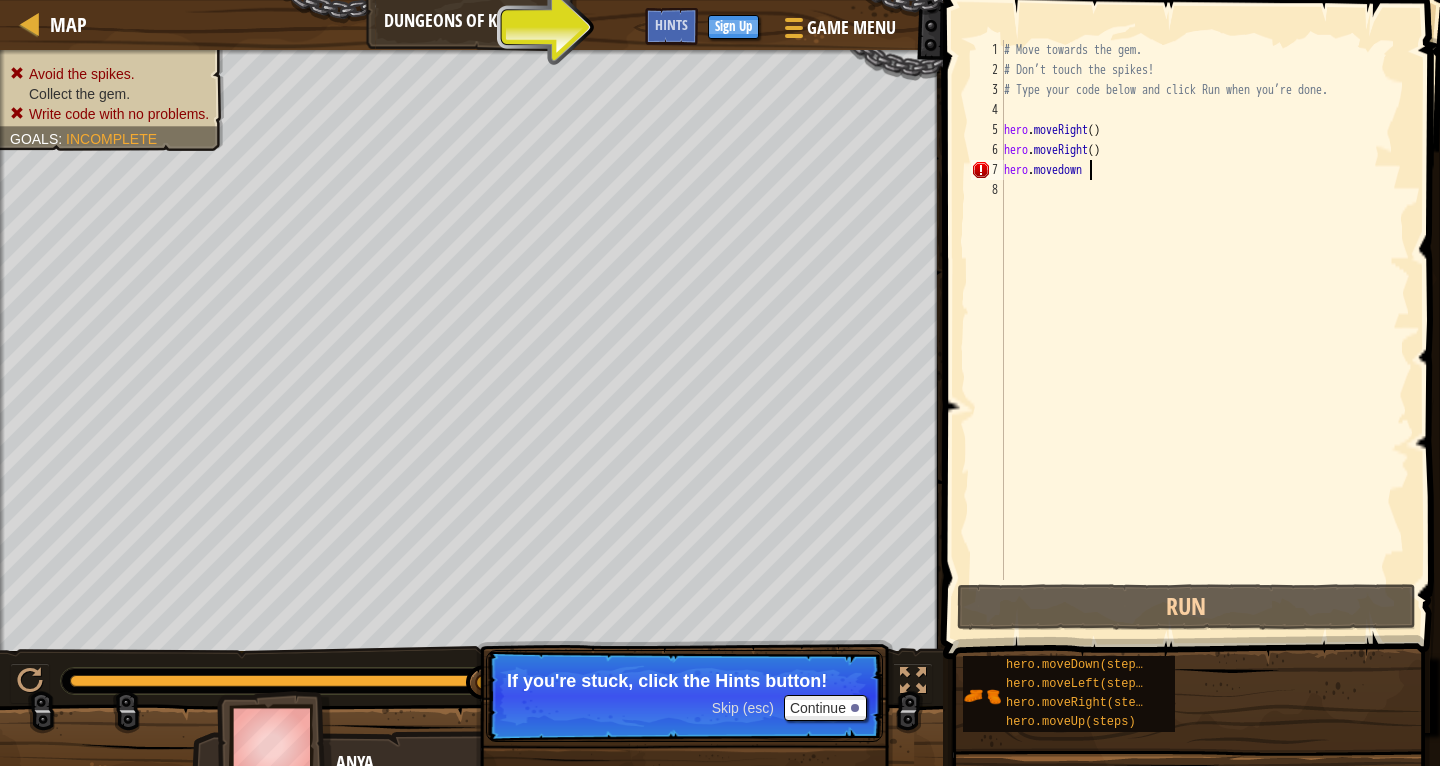 scroll, scrollTop: 10, scrollLeft: 7, axis: both 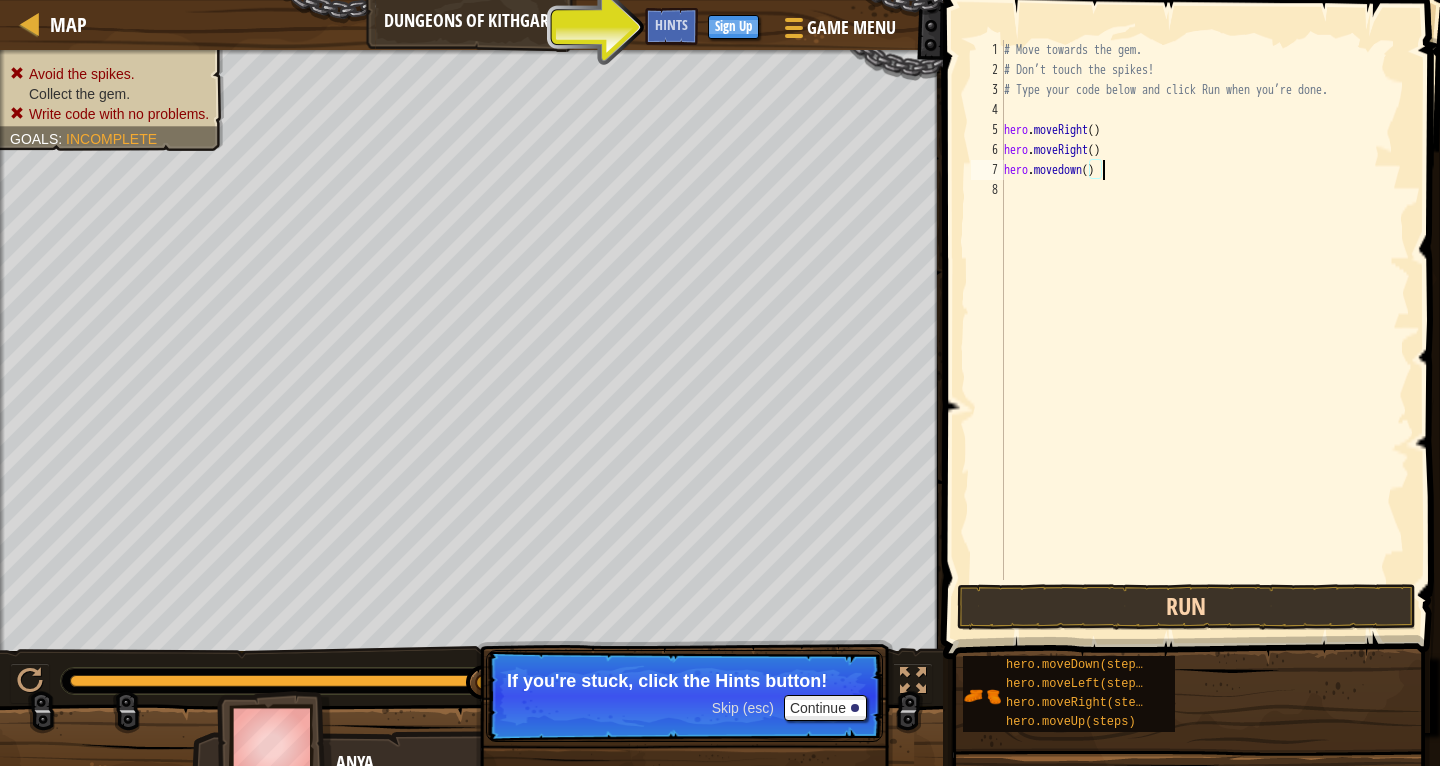 type on "hero.movedown()" 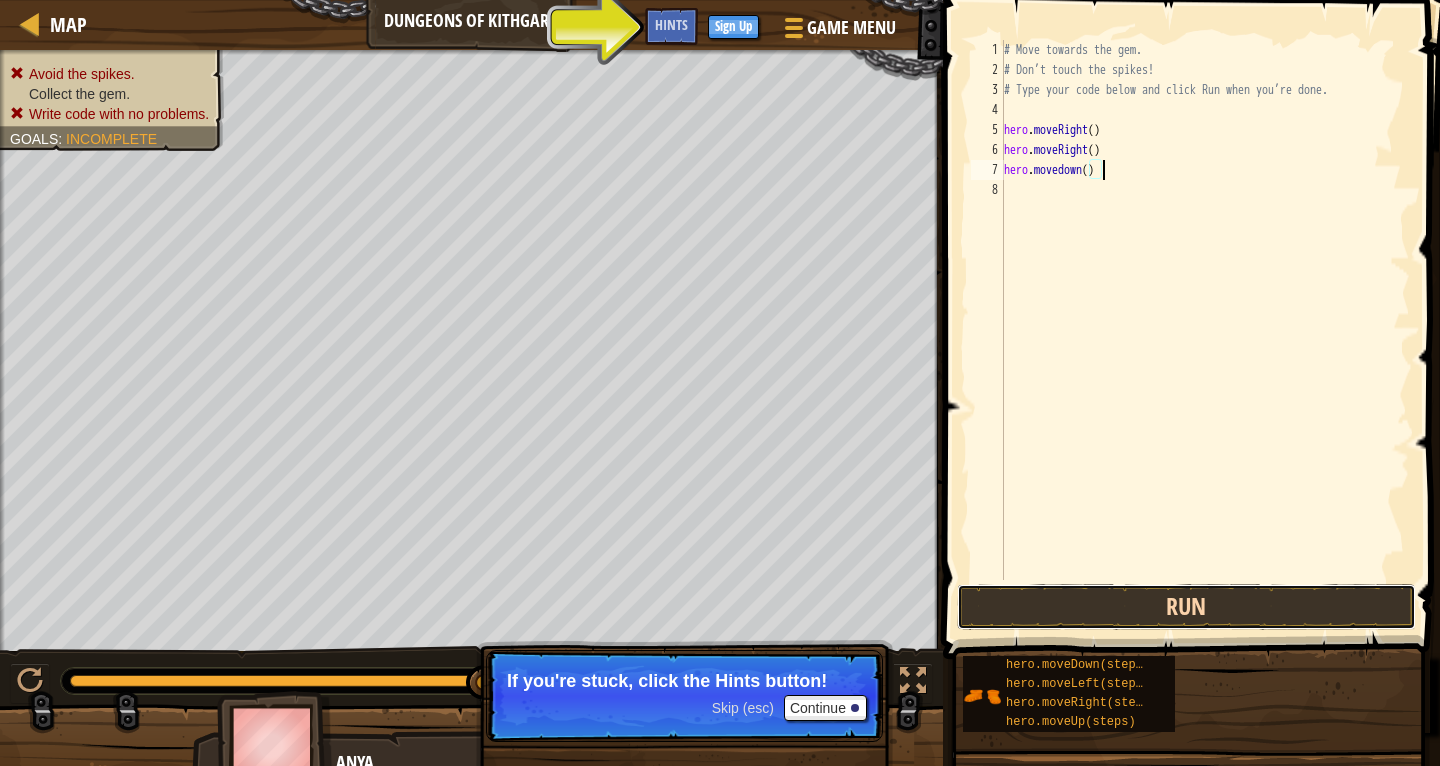 click on "Run" at bounding box center (1186, 607) 